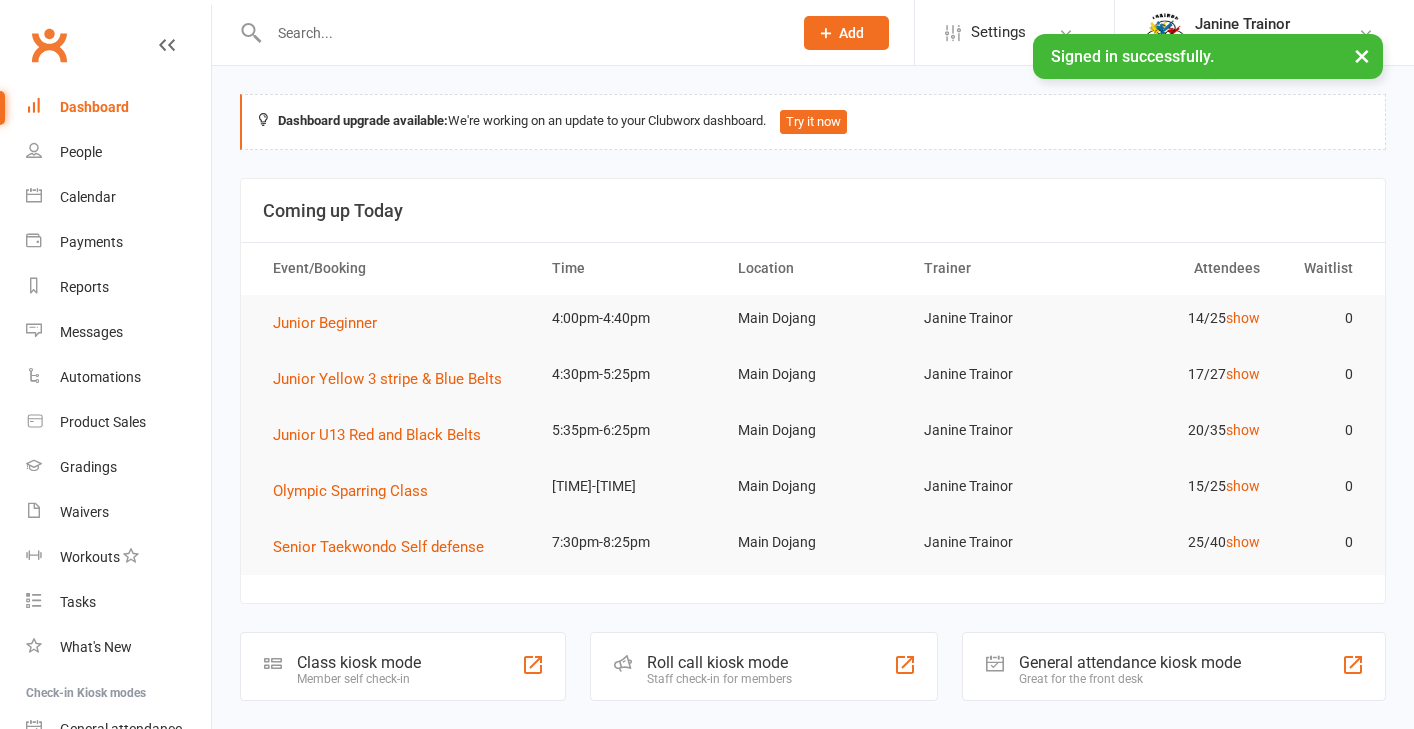 scroll, scrollTop: 0, scrollLeft: 0, axis: both 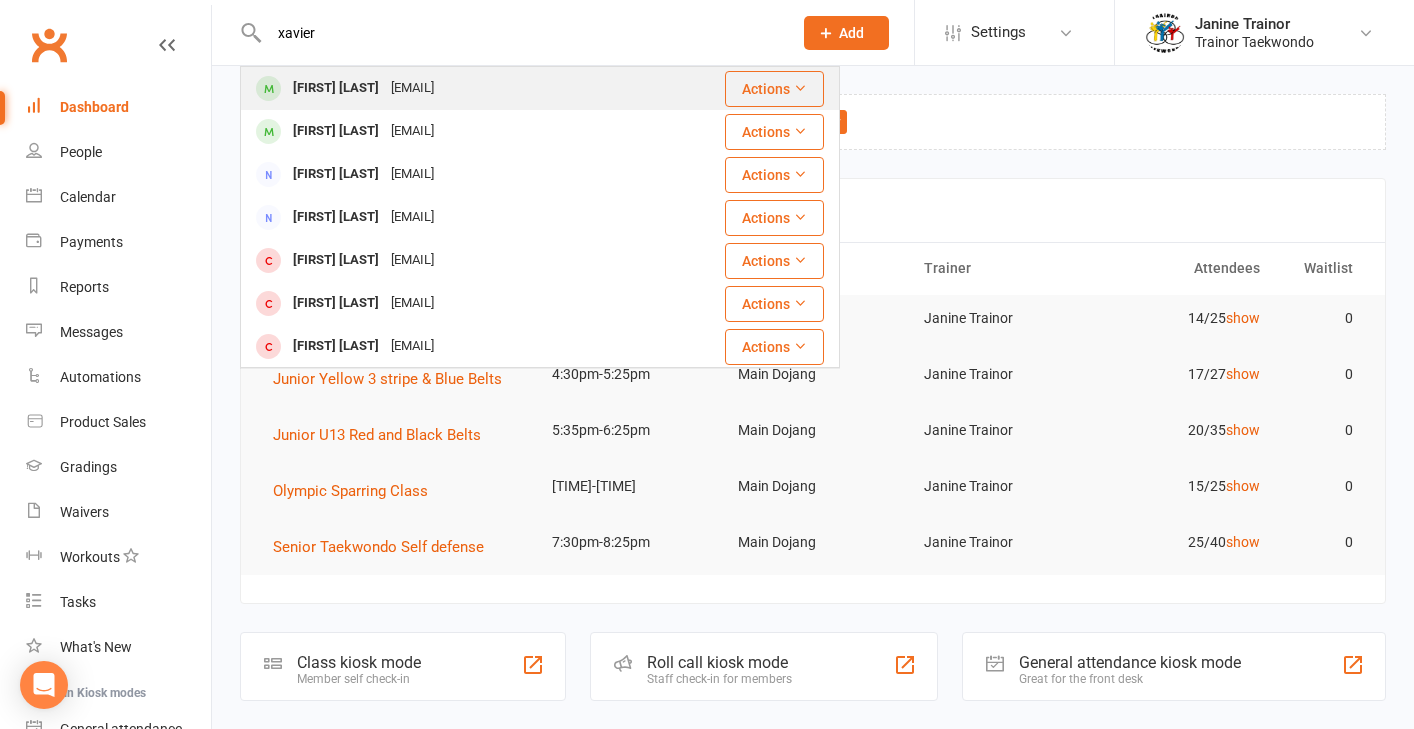 type on "xavier" 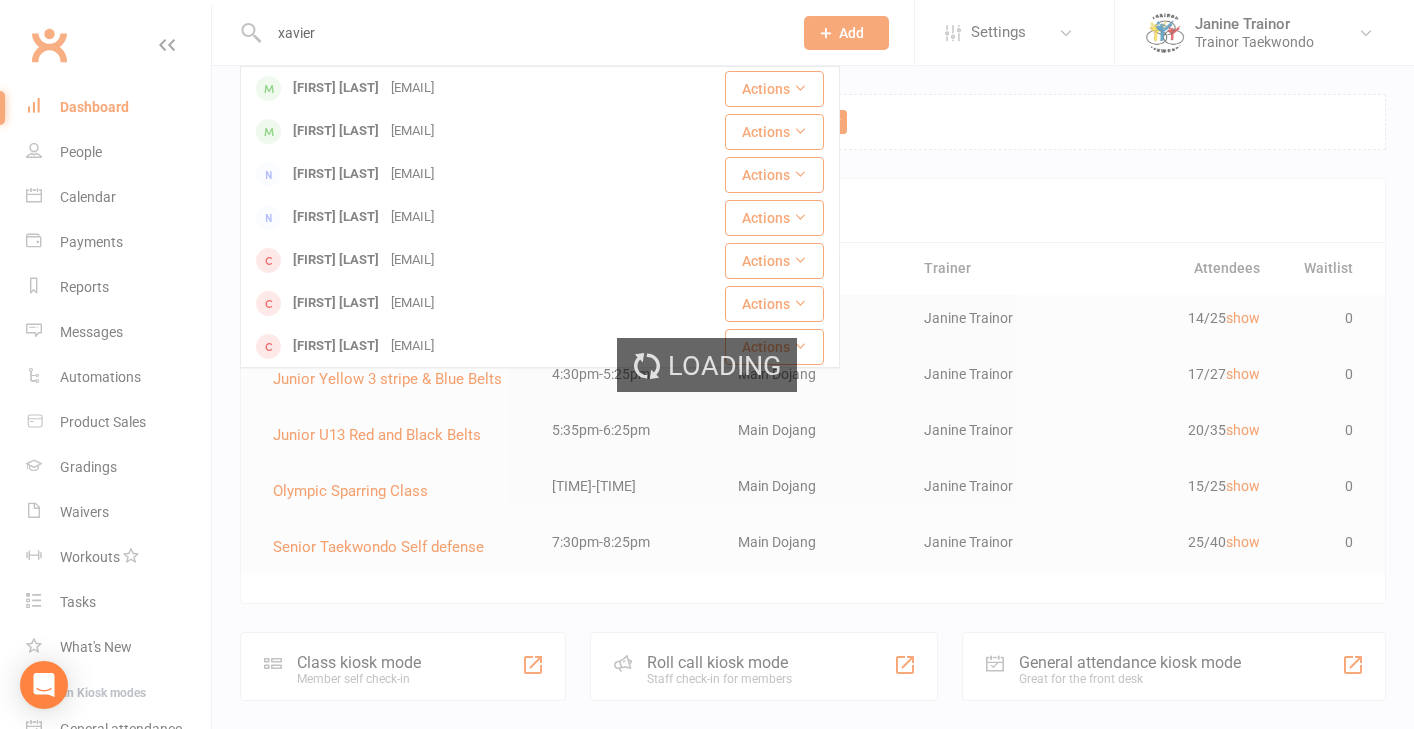 type 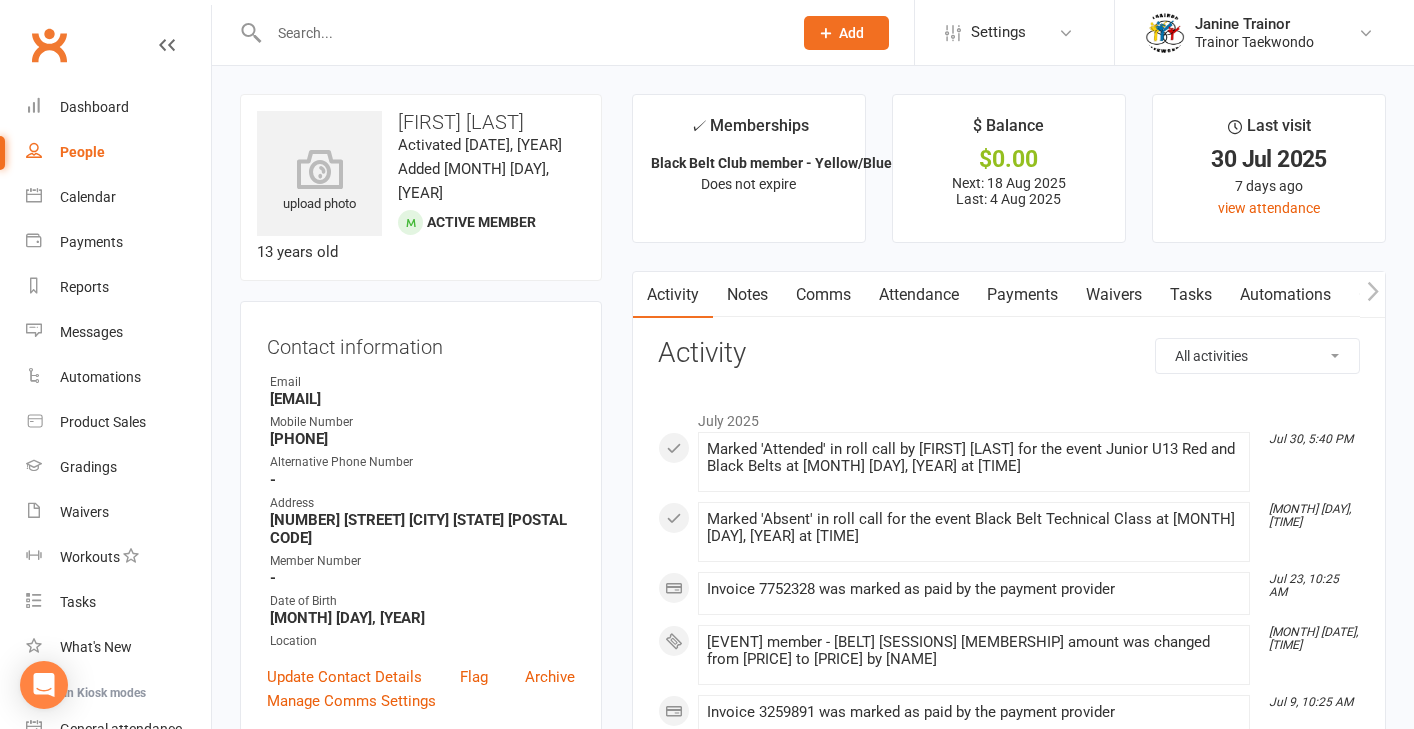 click on "Payments" at bounding box center (1022, 295) 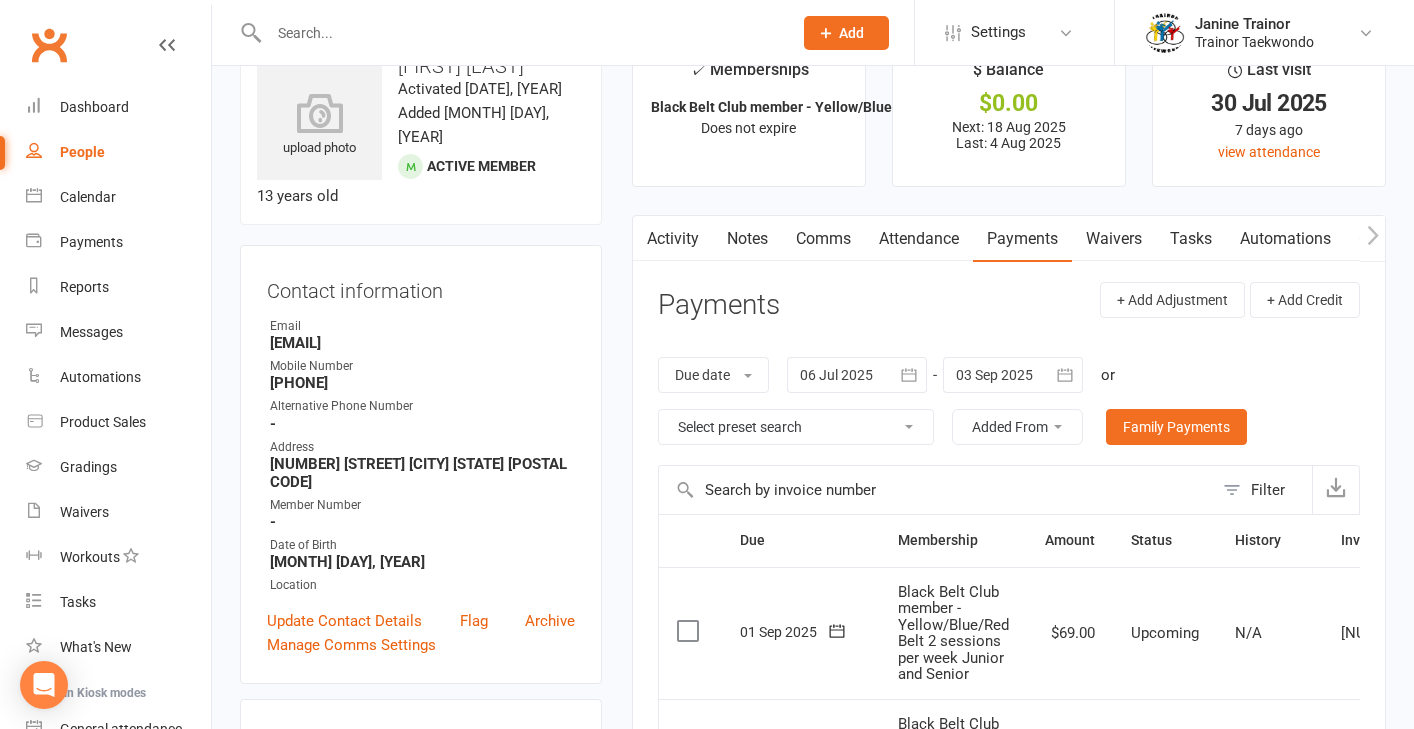 scroll, scrollTop: 0, scrollLeft: 0, axis: both 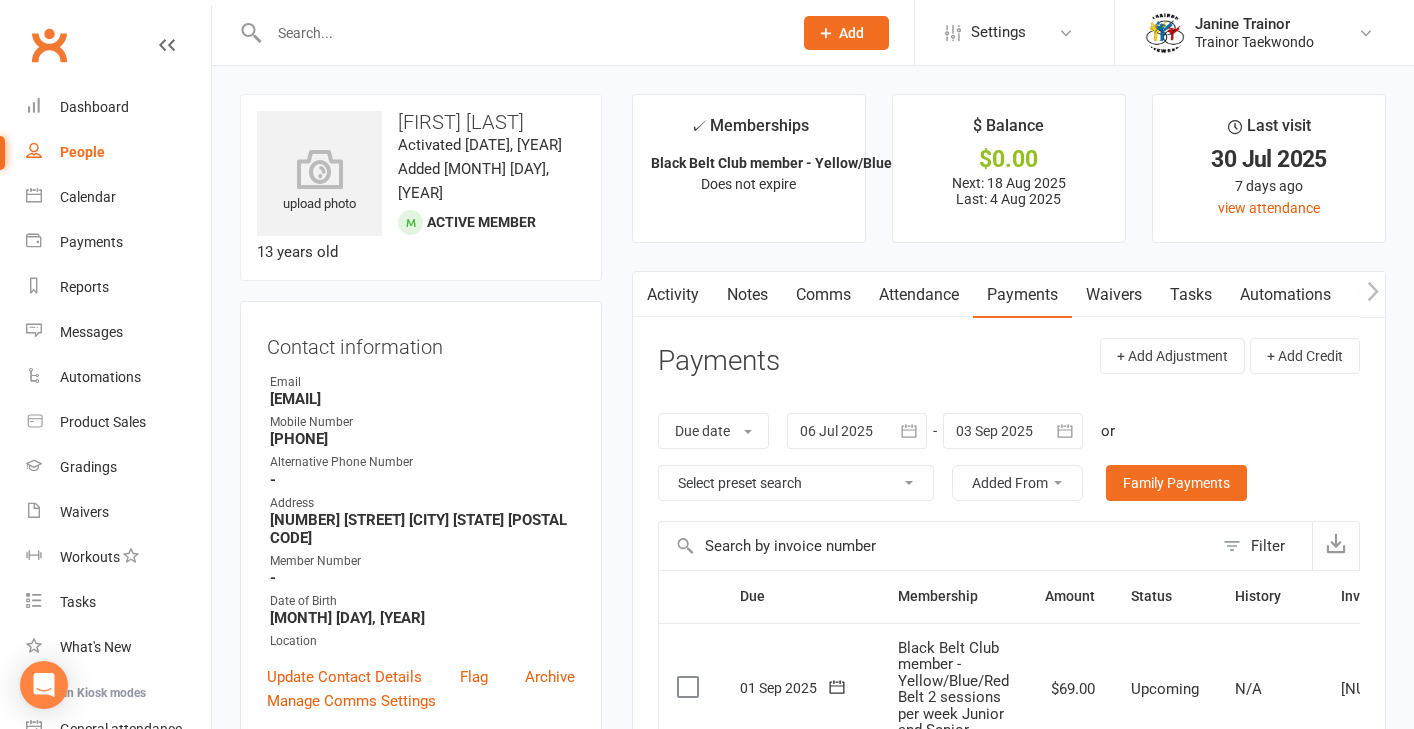 click 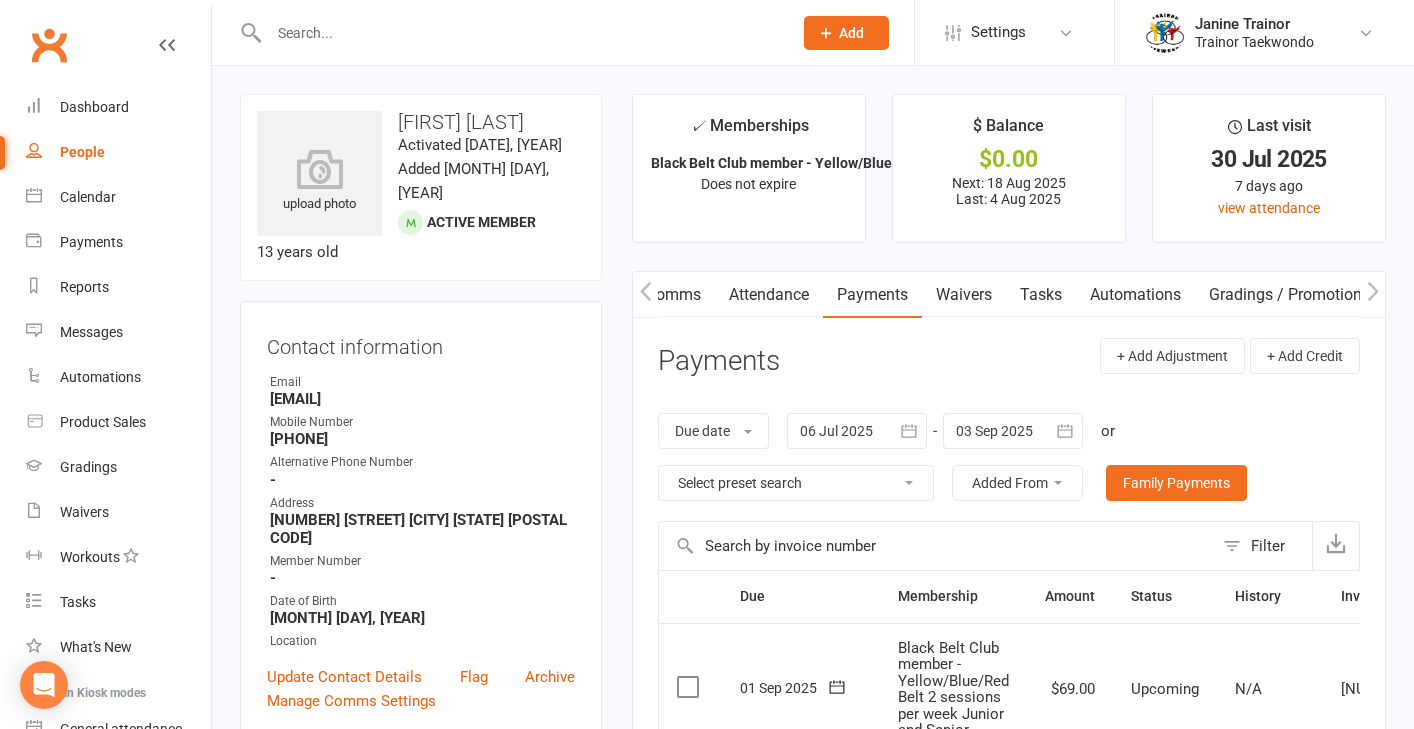 click on "Gradings / Promotions" at bounding box center [1289, 295] 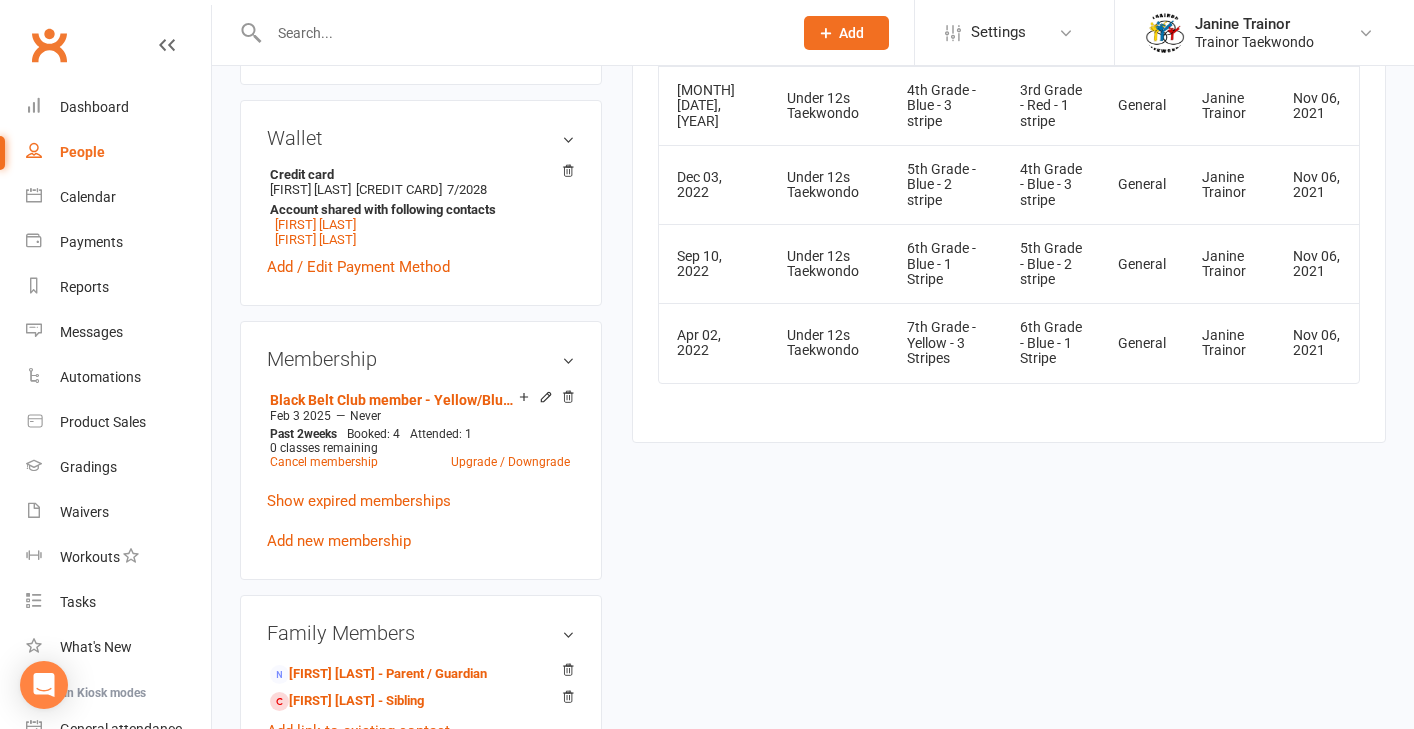 scroll, scrollTop: 664, scrollLeft: 0, axis: vertical 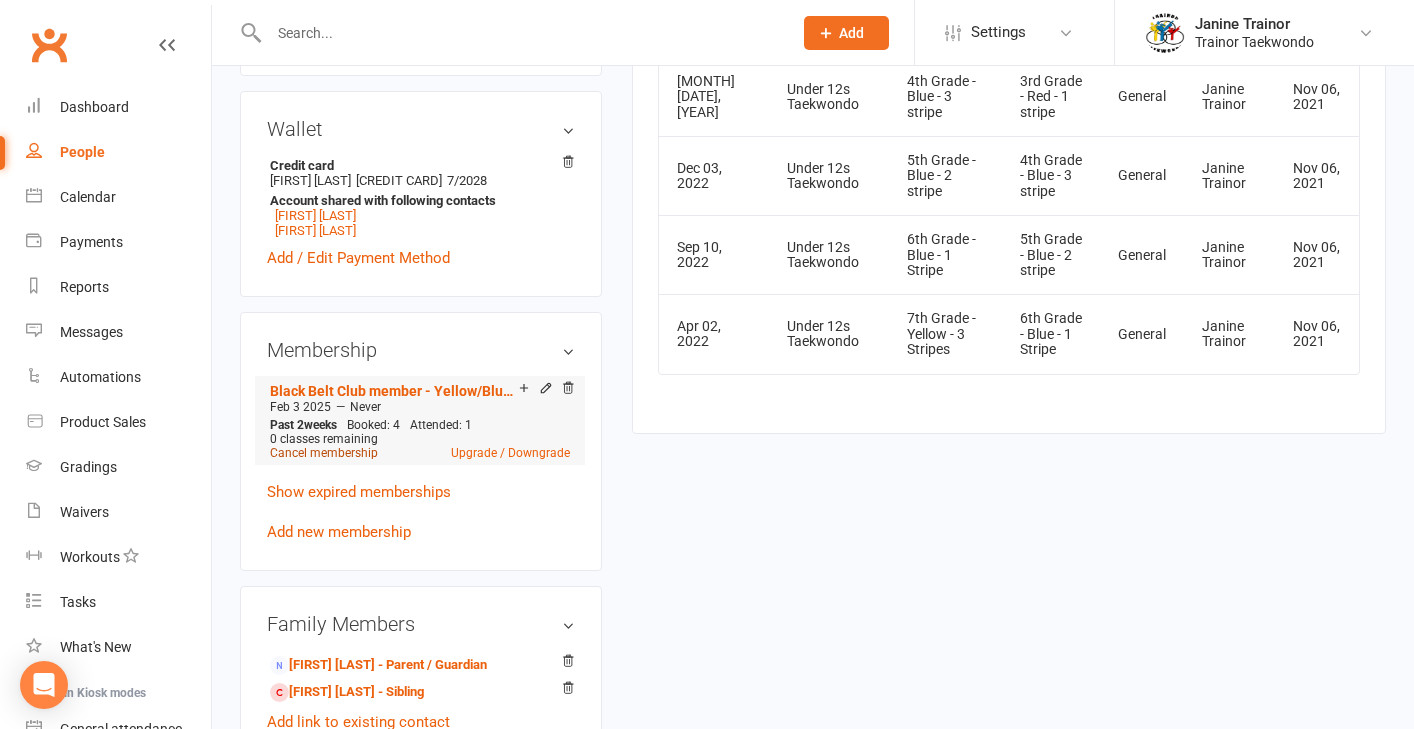 click on "Cancel membership" at bounding box center (324, 453) 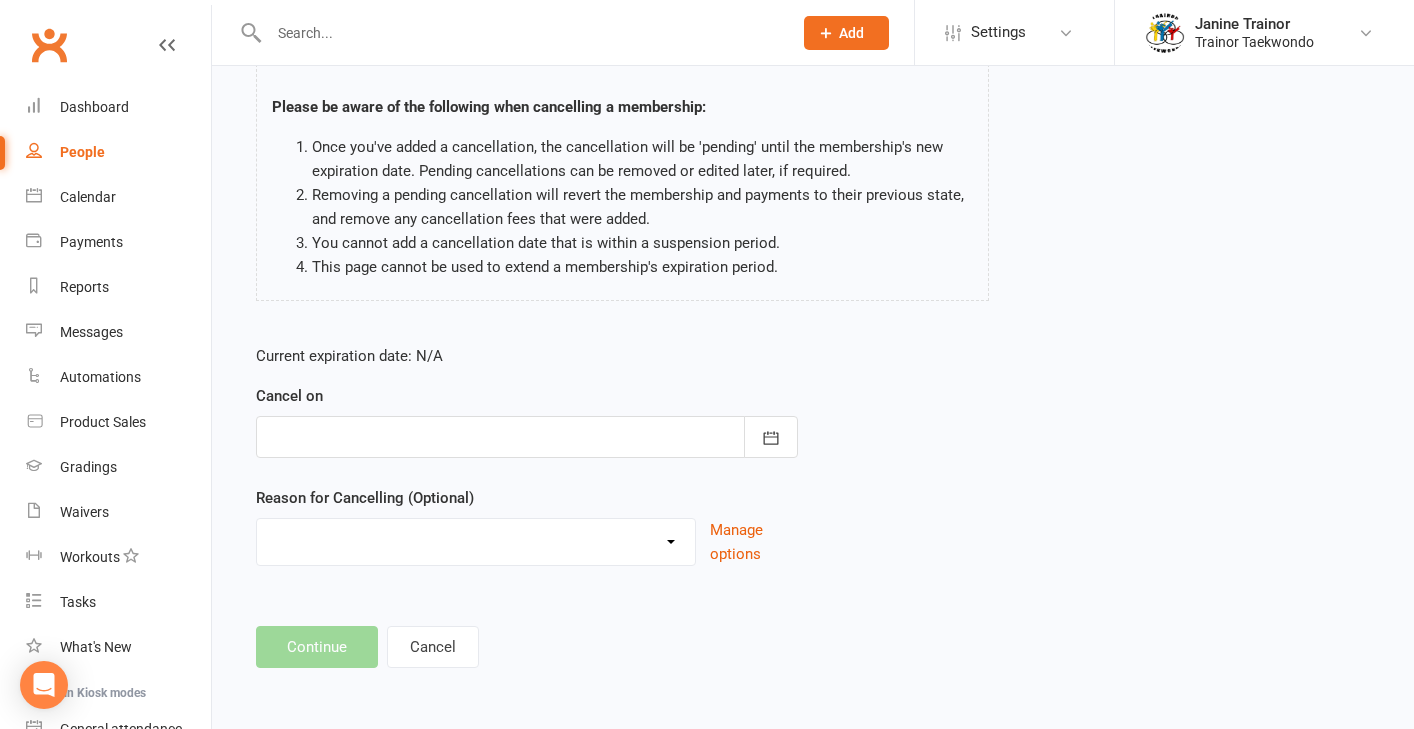 scroll, scrollTop: 0, scrollLeft: 0, axis: both 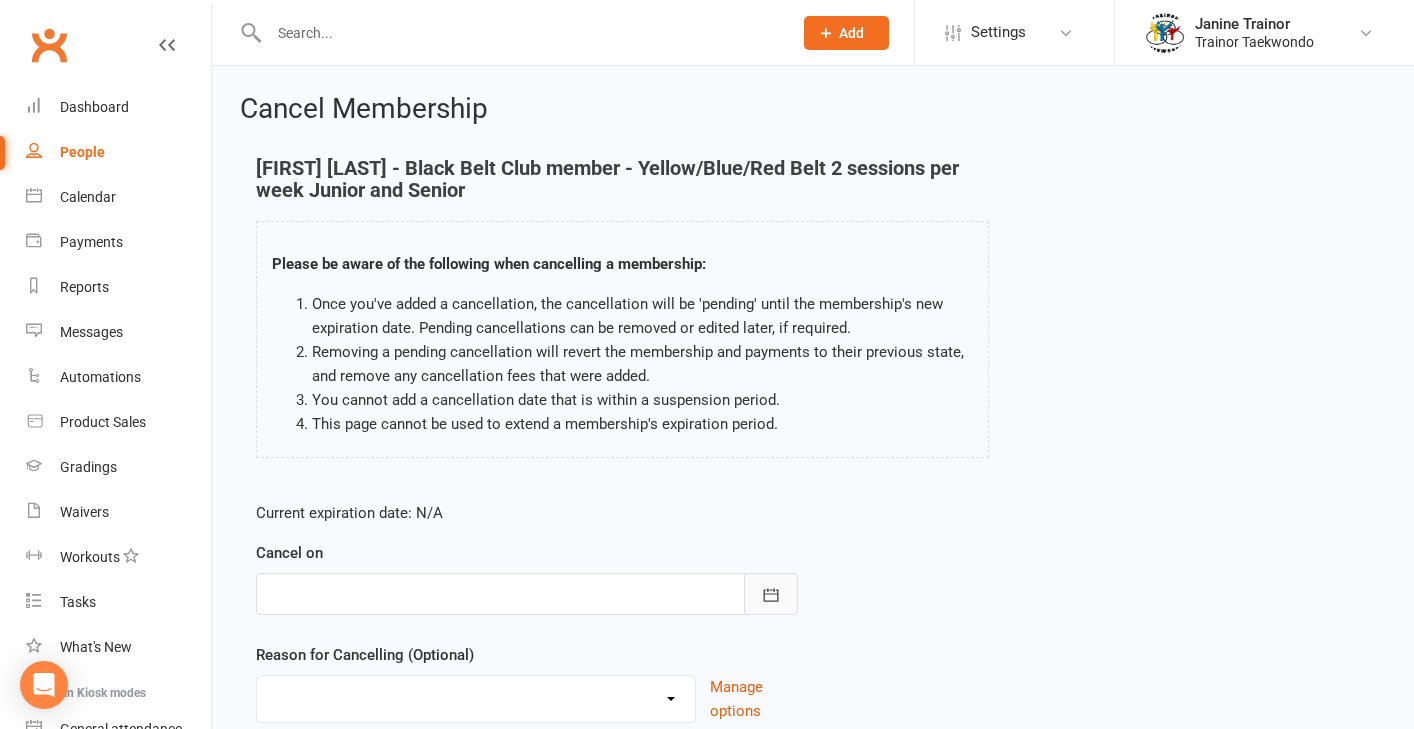click 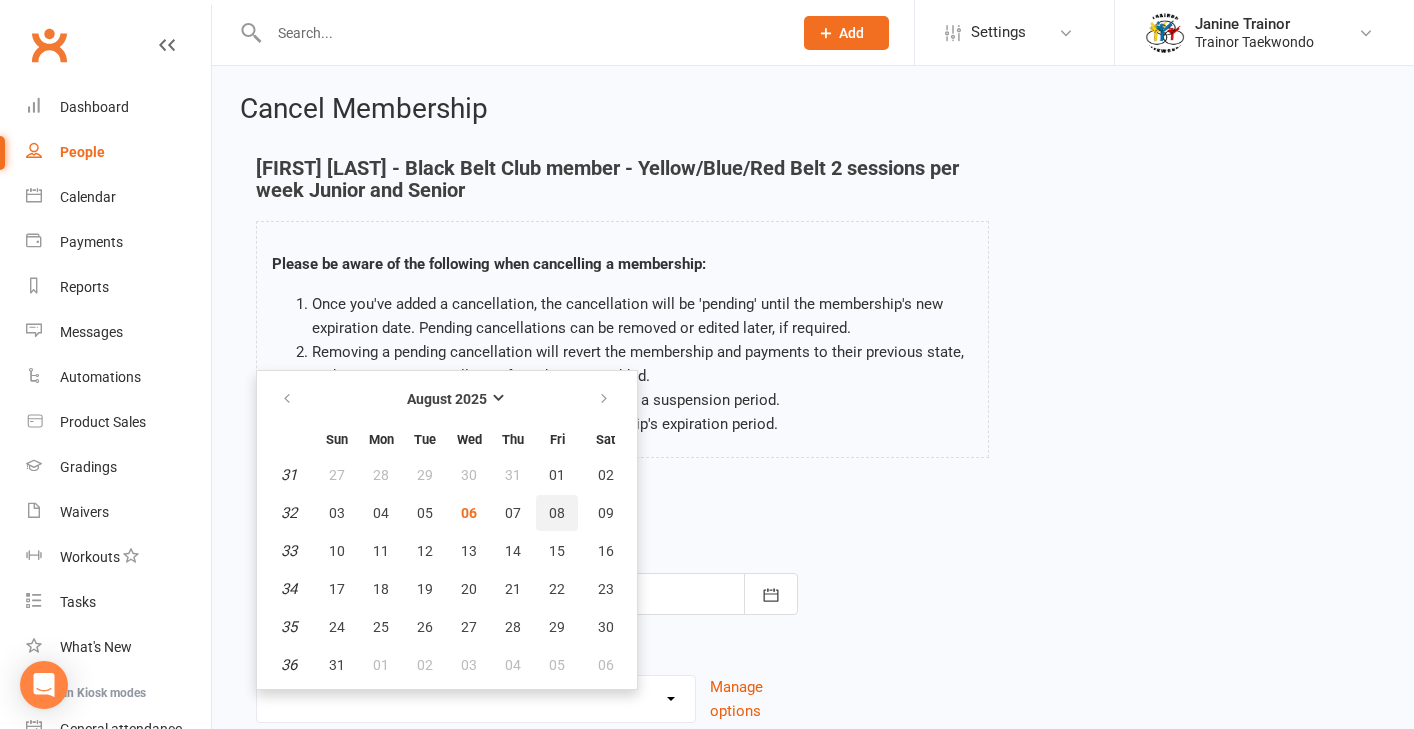 click on "08" at bounding box center (557, 513) 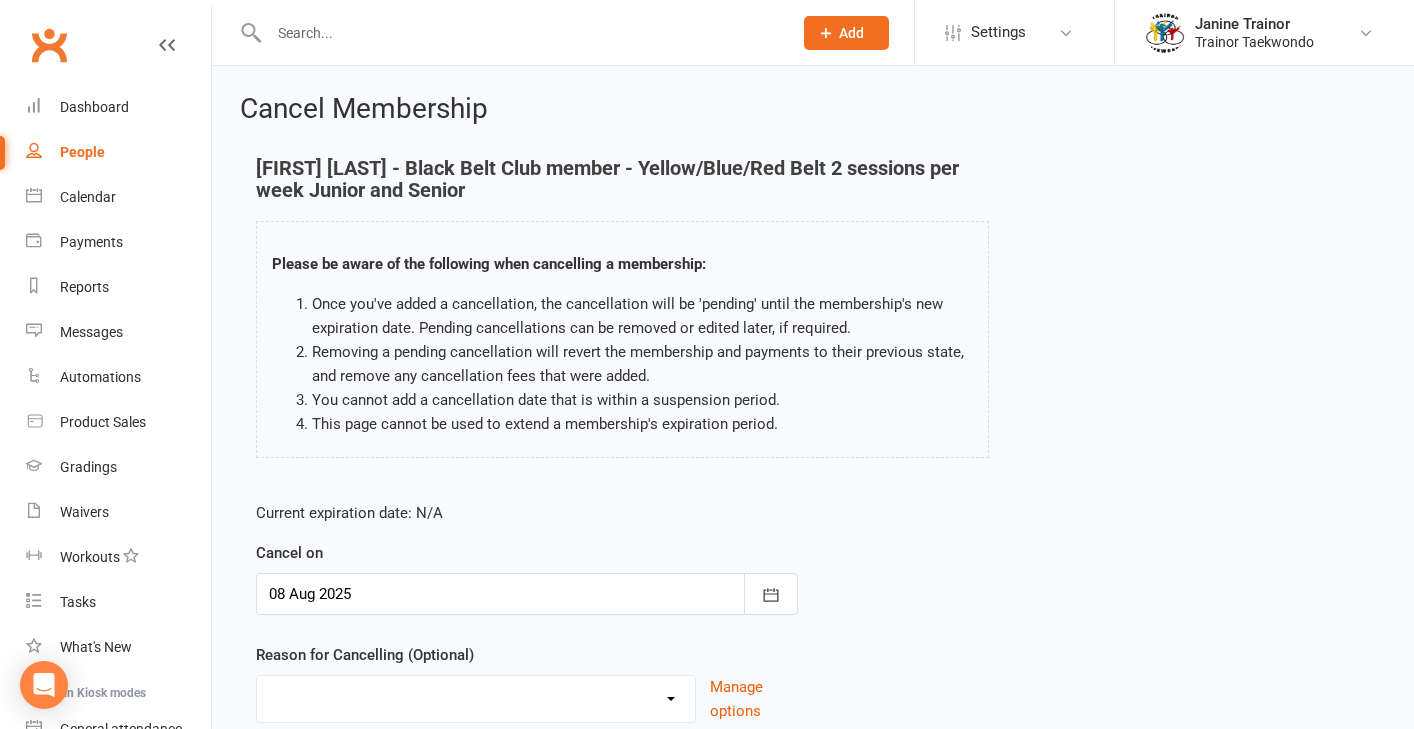 select on "4" 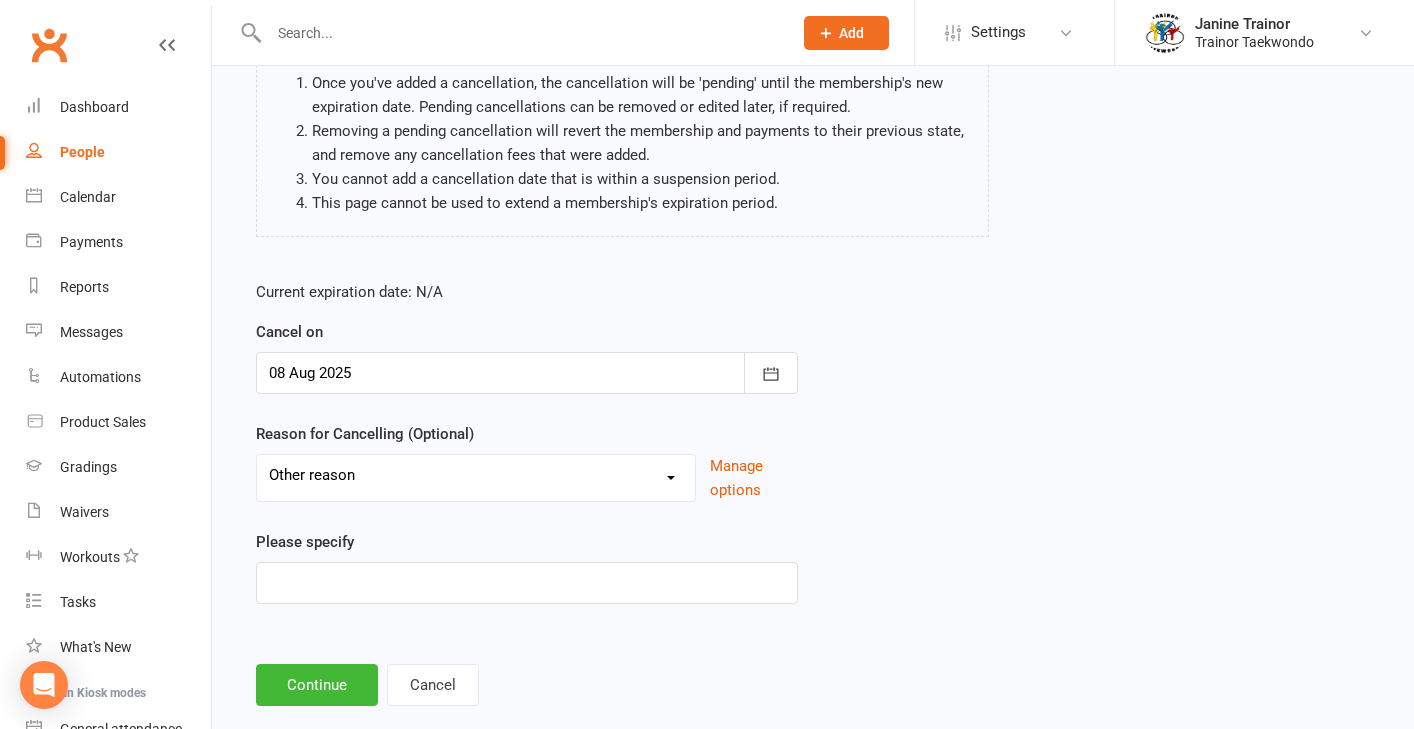 scroll, scrollTop: 257, scrollLeft: 0, axis: vertical 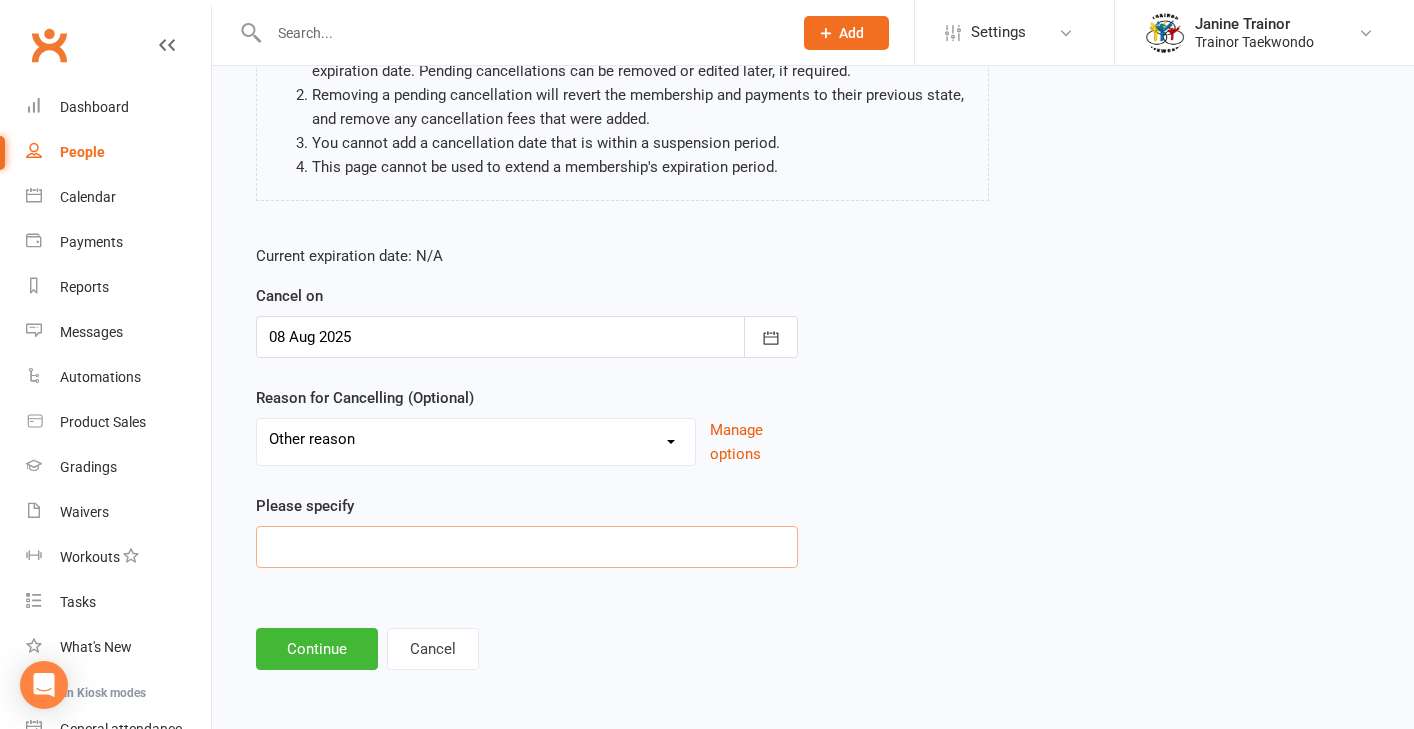 drag, startPoint x: 316, startPoint y: 546, endPoint x: 320, endPoint y: 529, distance: 17.464249 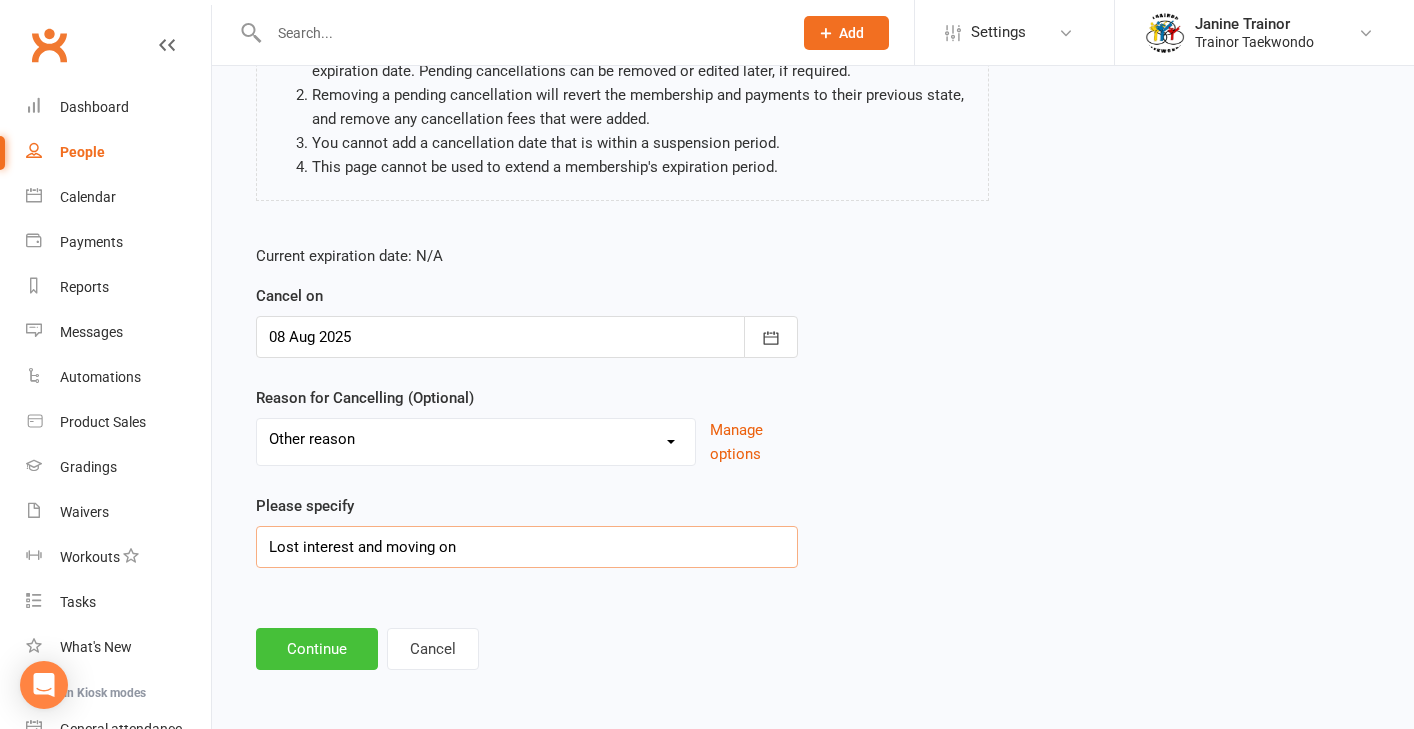 type on "Lost interest and moving on" 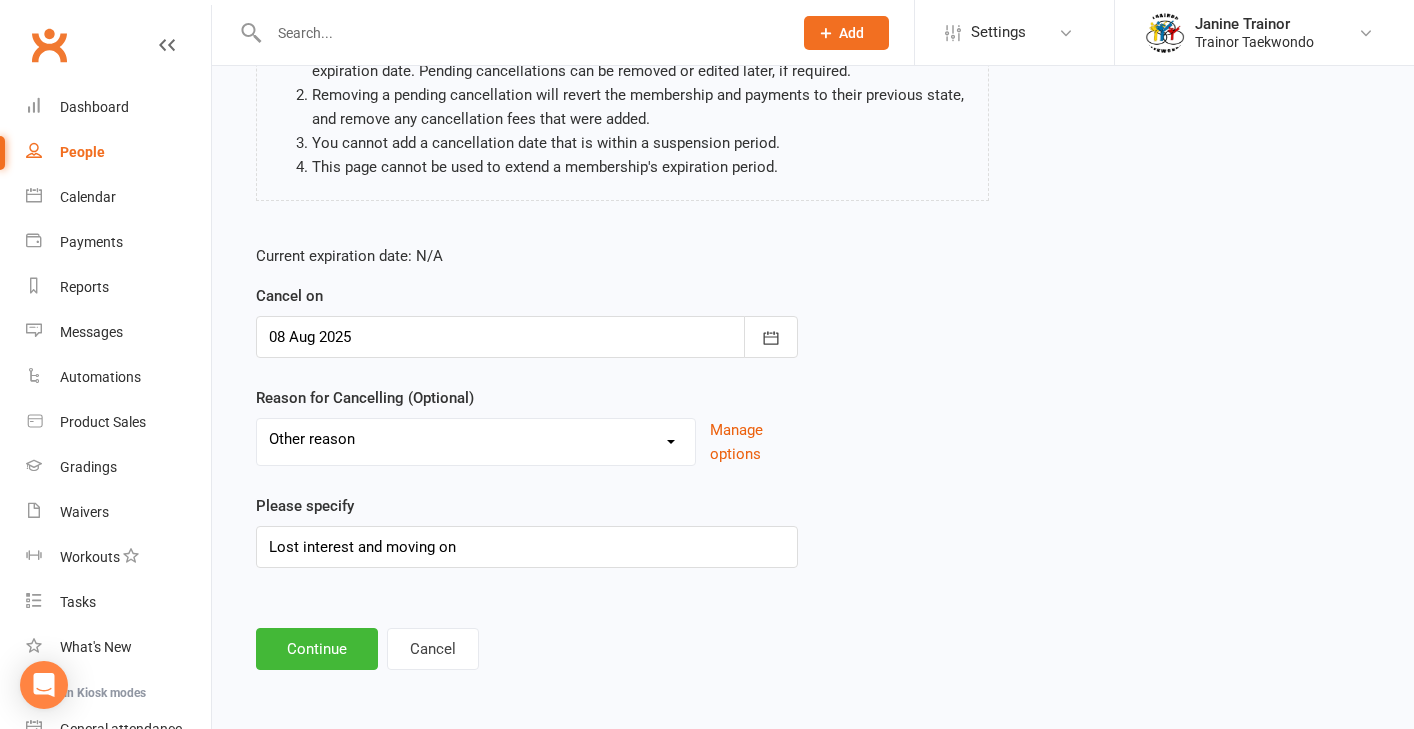 drag, startPoint x: 276, startPoint y: 647, endPoint x: 303, endPoint y: 639, distance: 28.160255 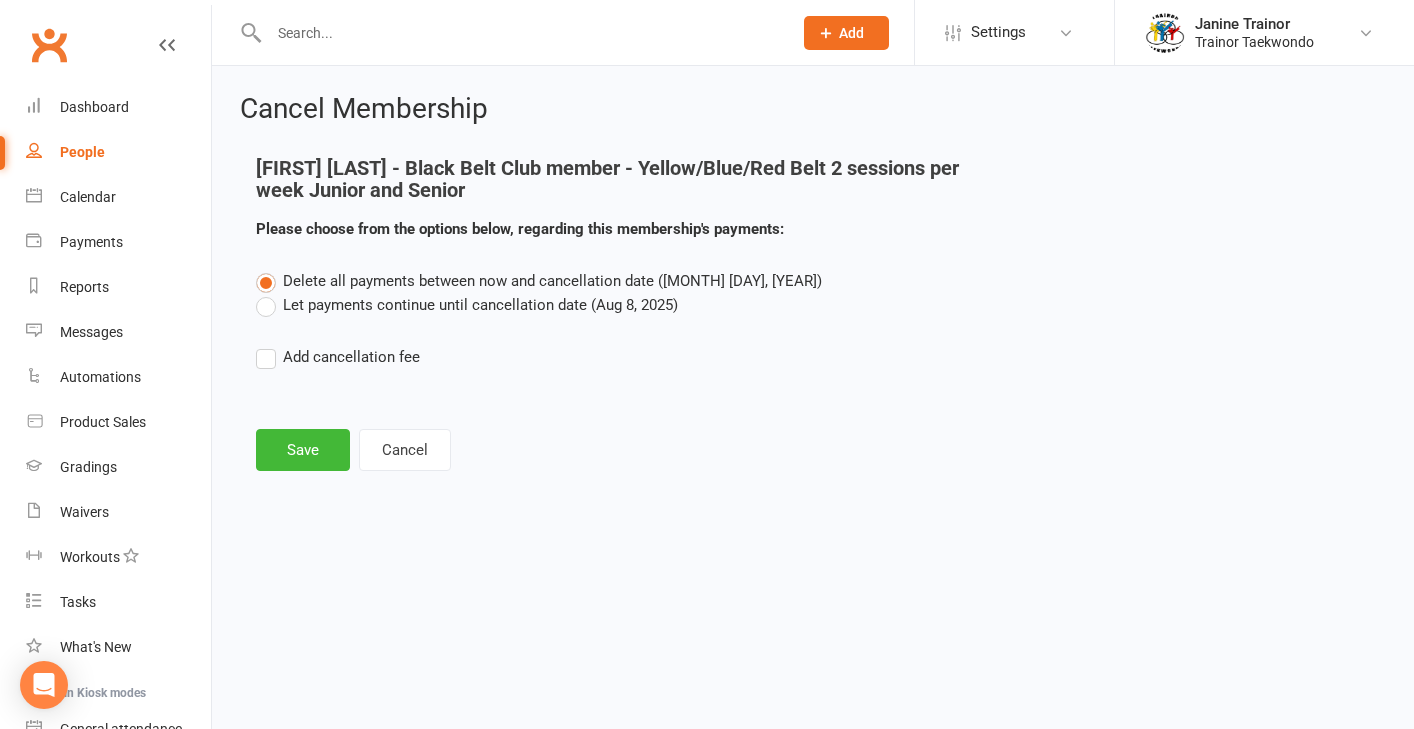 scroll, scrollTop: 0, scrollLeft: 0, axis: both 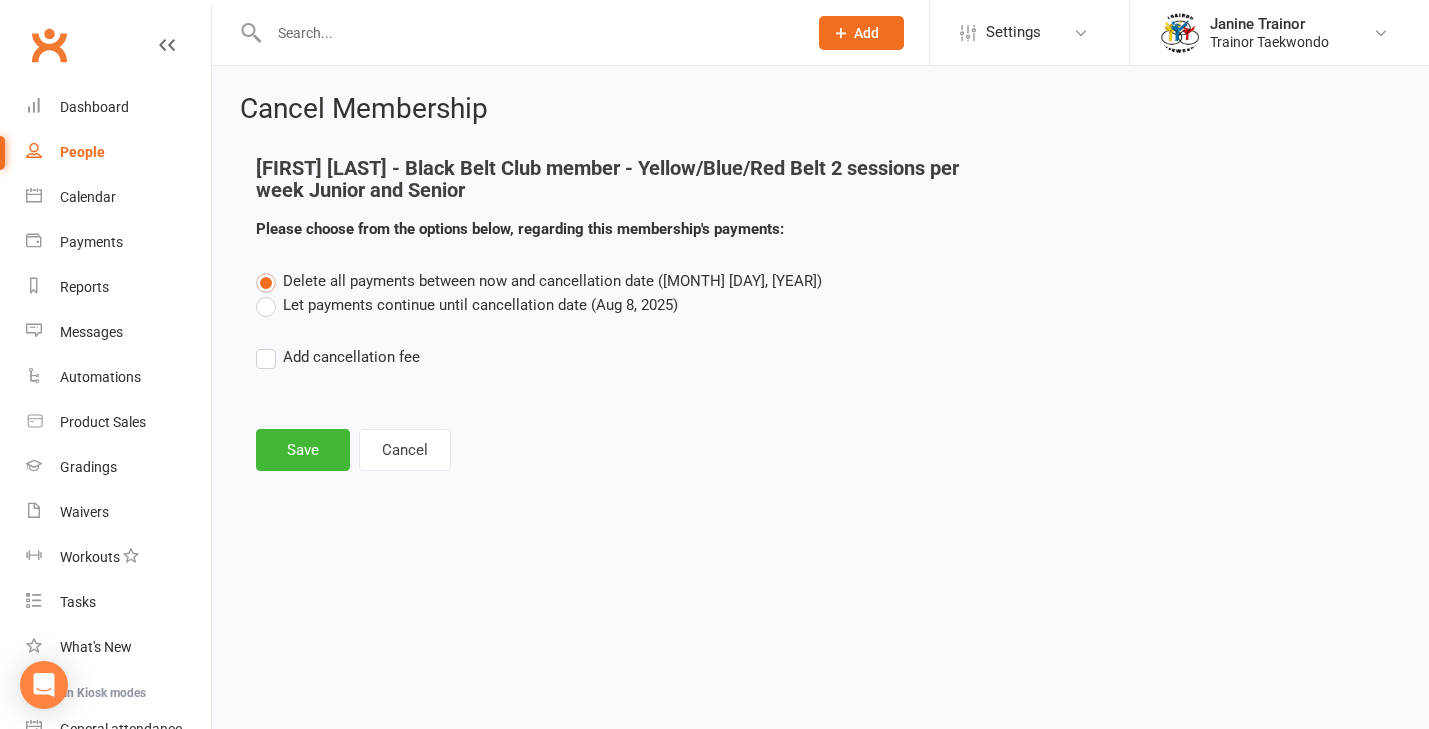 click on "Let payments continue until cancellation date (Aug 8, 2025)" at bounding box center (467, 305) 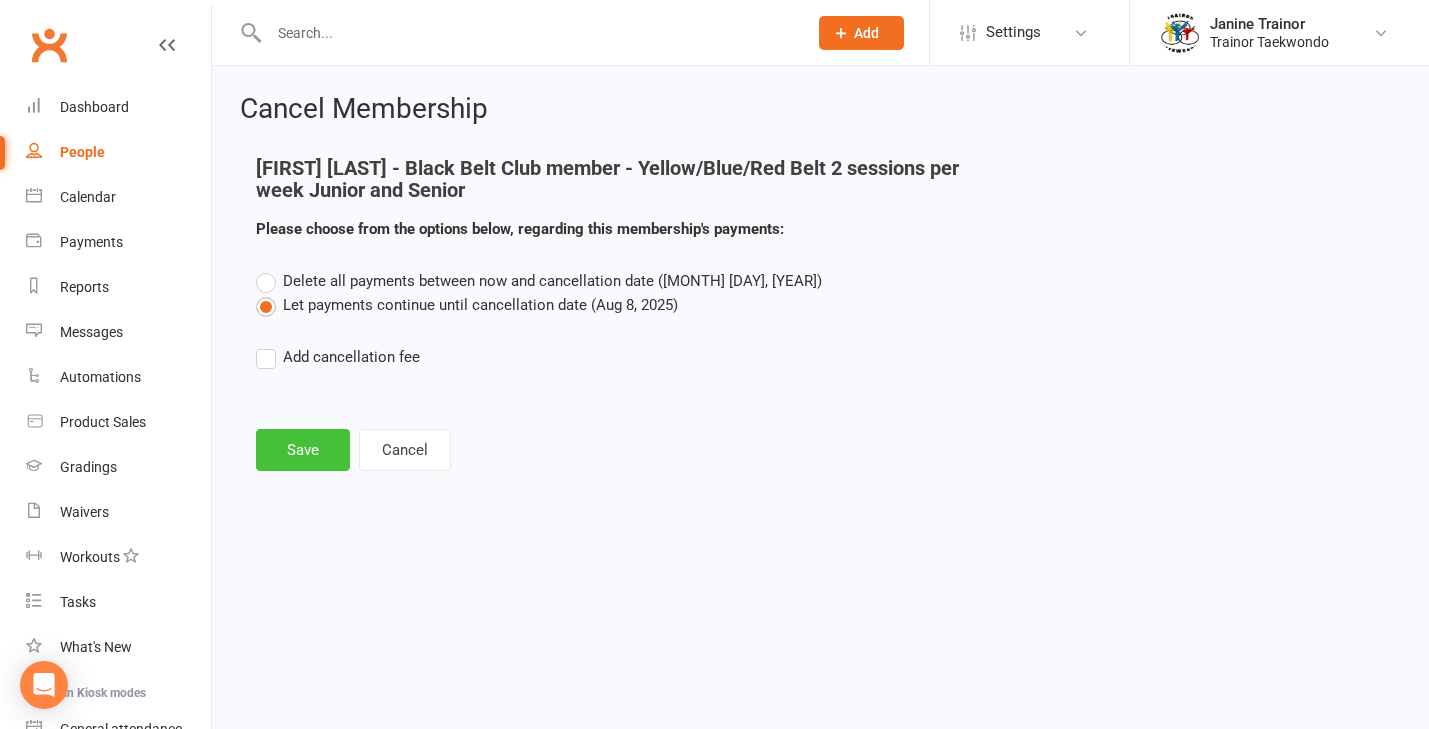 click on "Save" at bounding box center (303, 450) 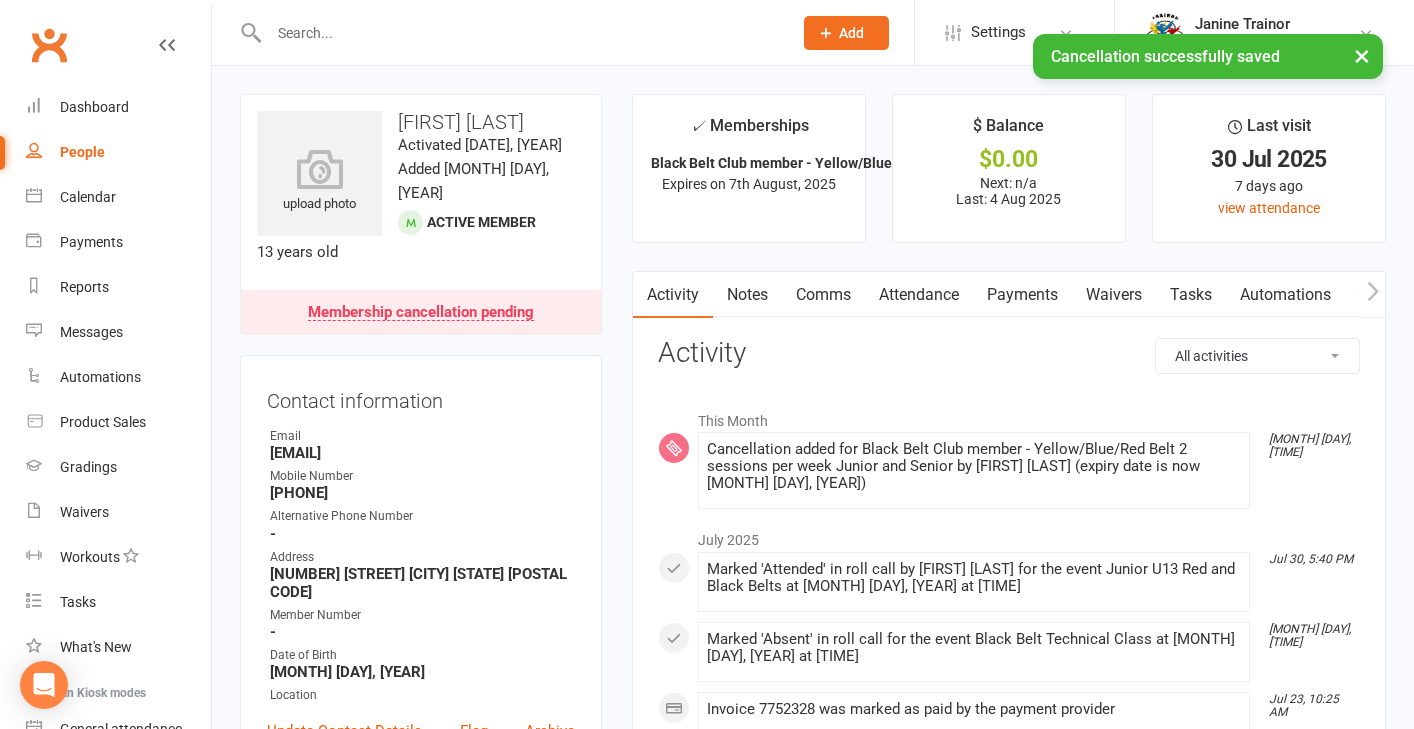 click on "Attendance" at bounding box center [919, 295] 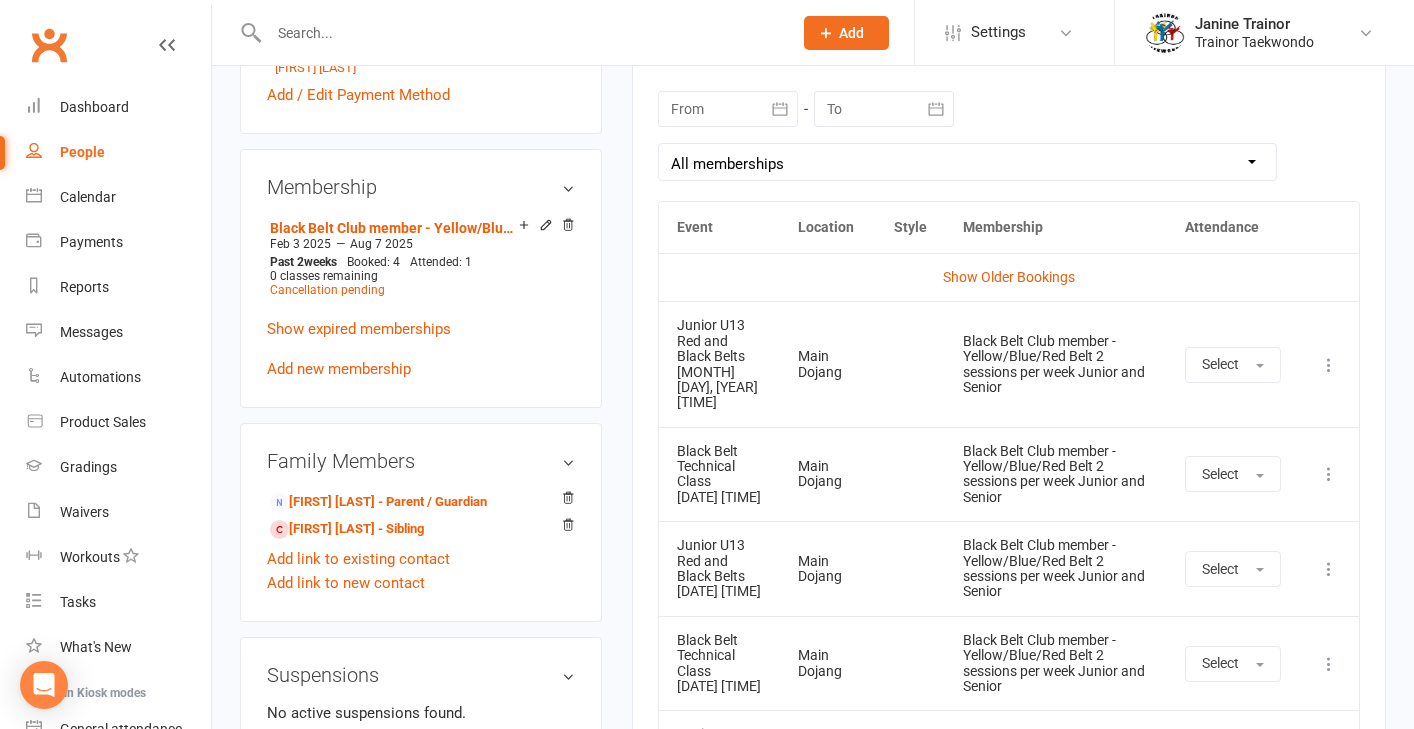 scroll, scrollTop: 902, scrollLeft: 0, axis: vertical 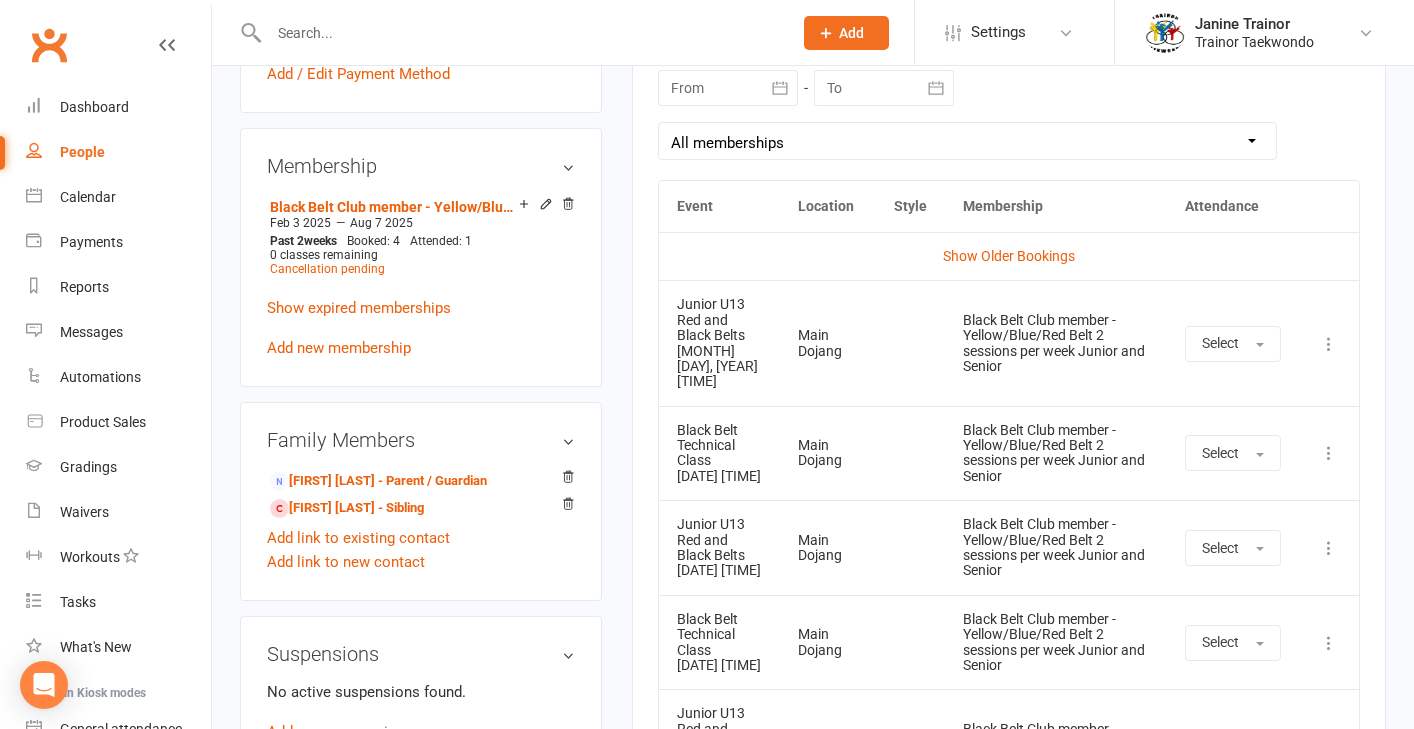 click at bounding box center (1329, 548) 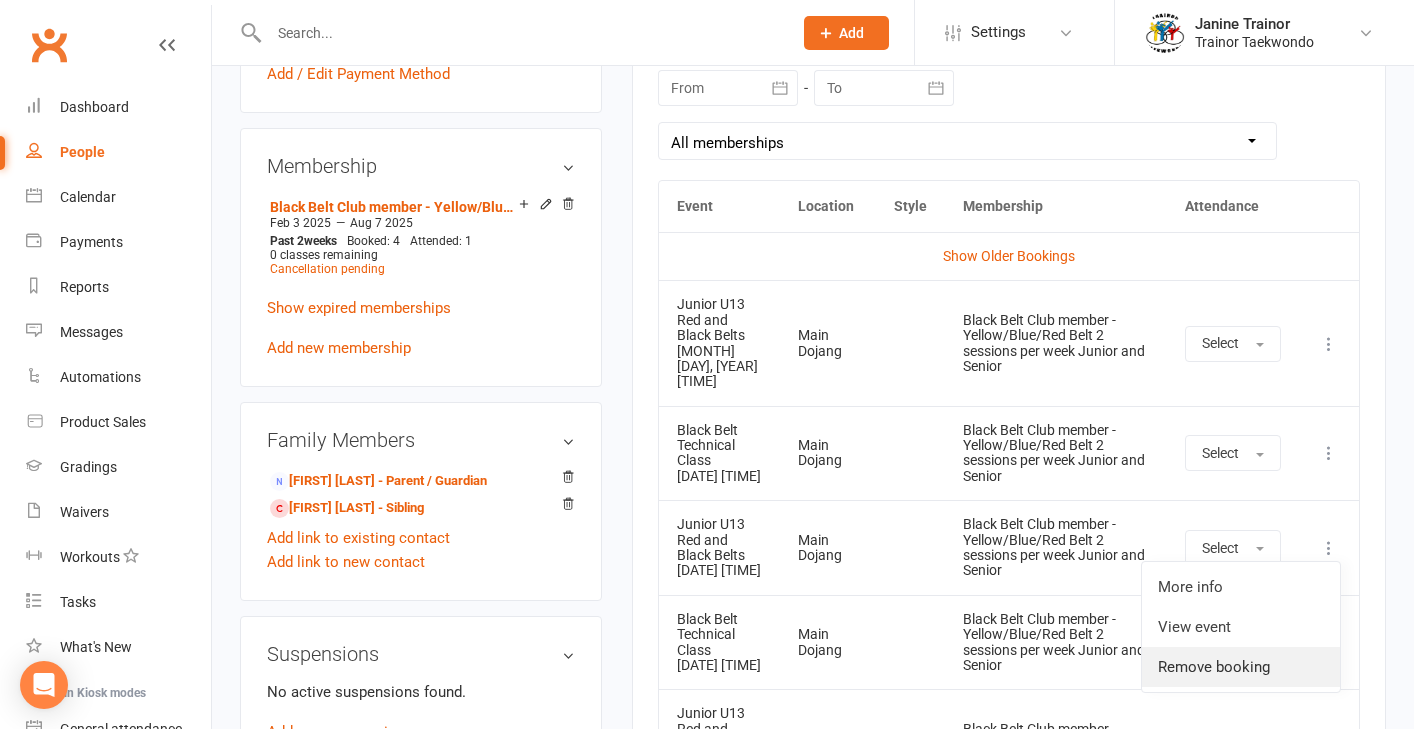 click on "Remove booking" at bounding box center [1241, 667] 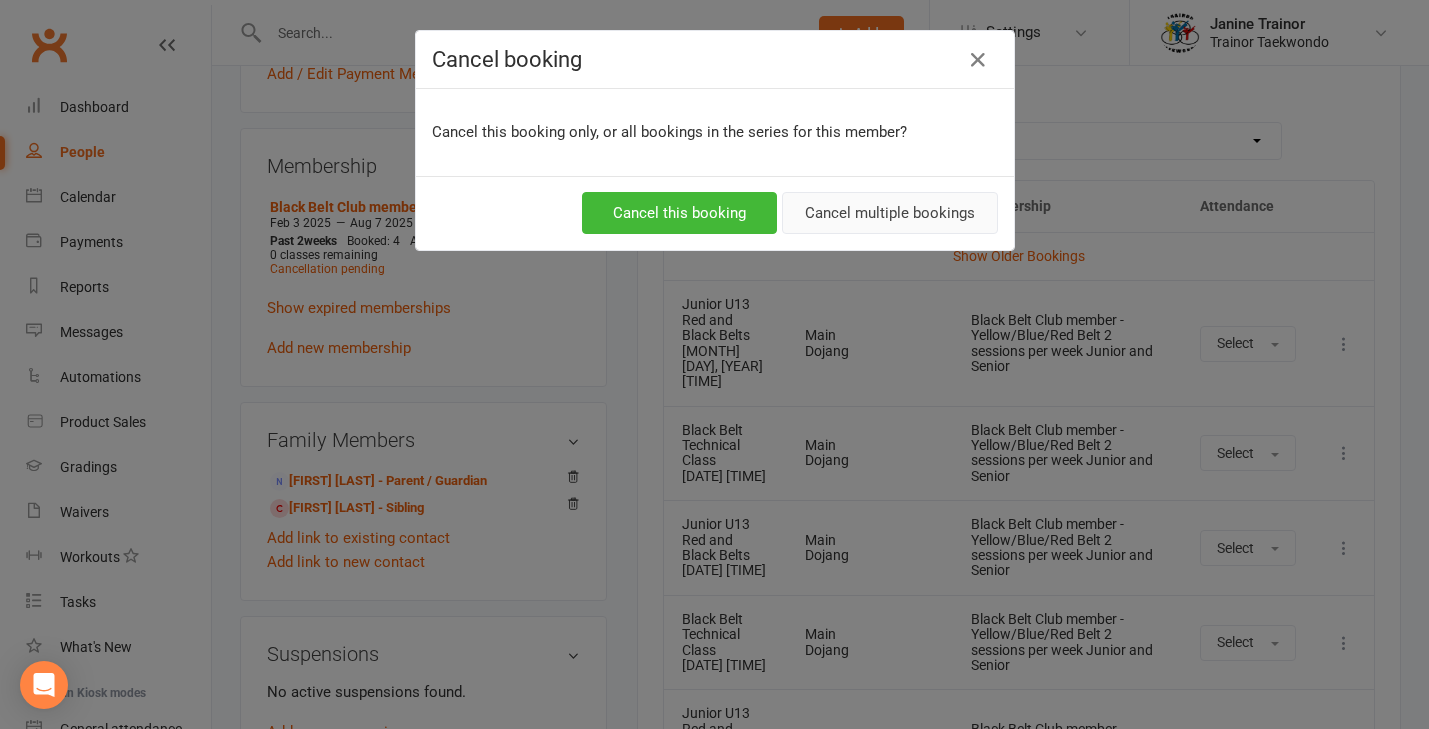 click on "Cancel multiple bookings" at bounding box center [890, 213] 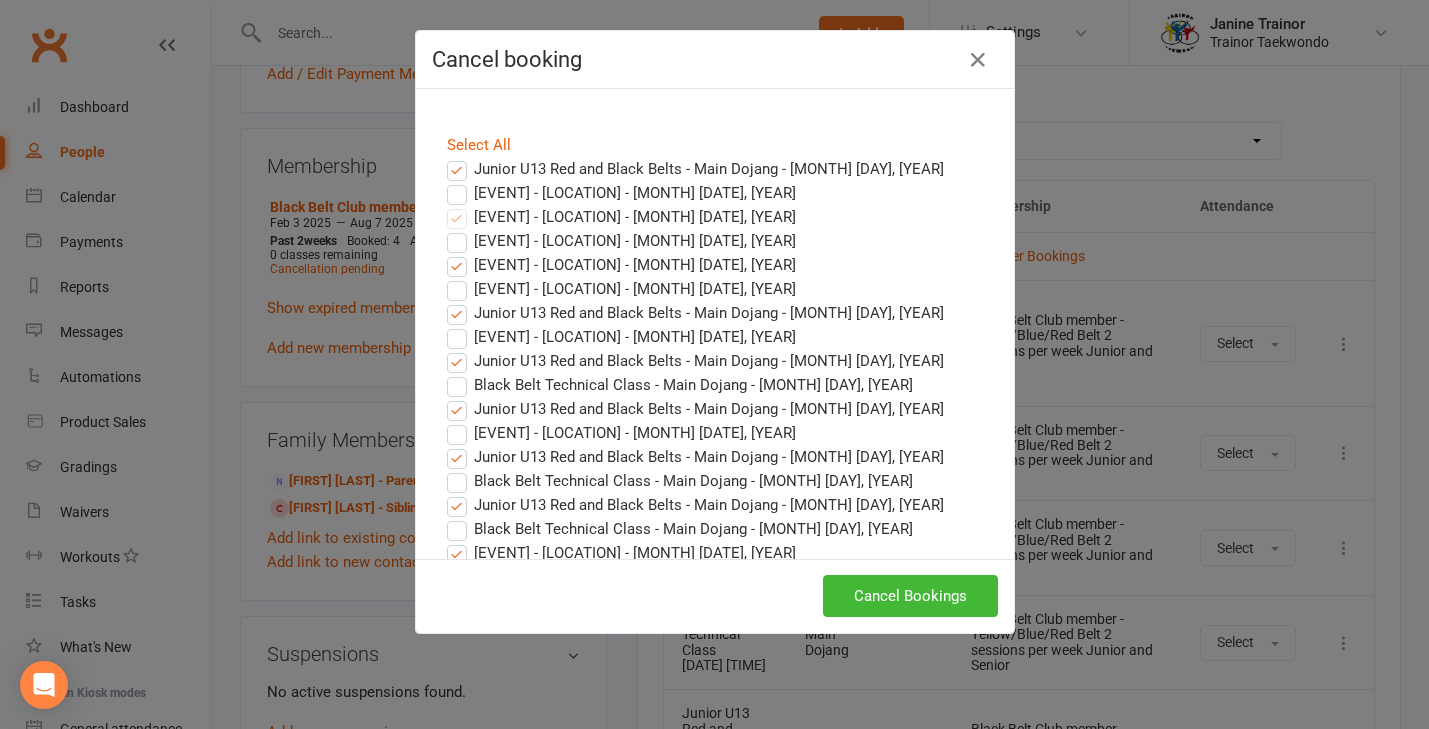drag, startPoint x: 455, startPoint y: 172, endPoint x: 486, endPoint y: 173, distance: 31.016125 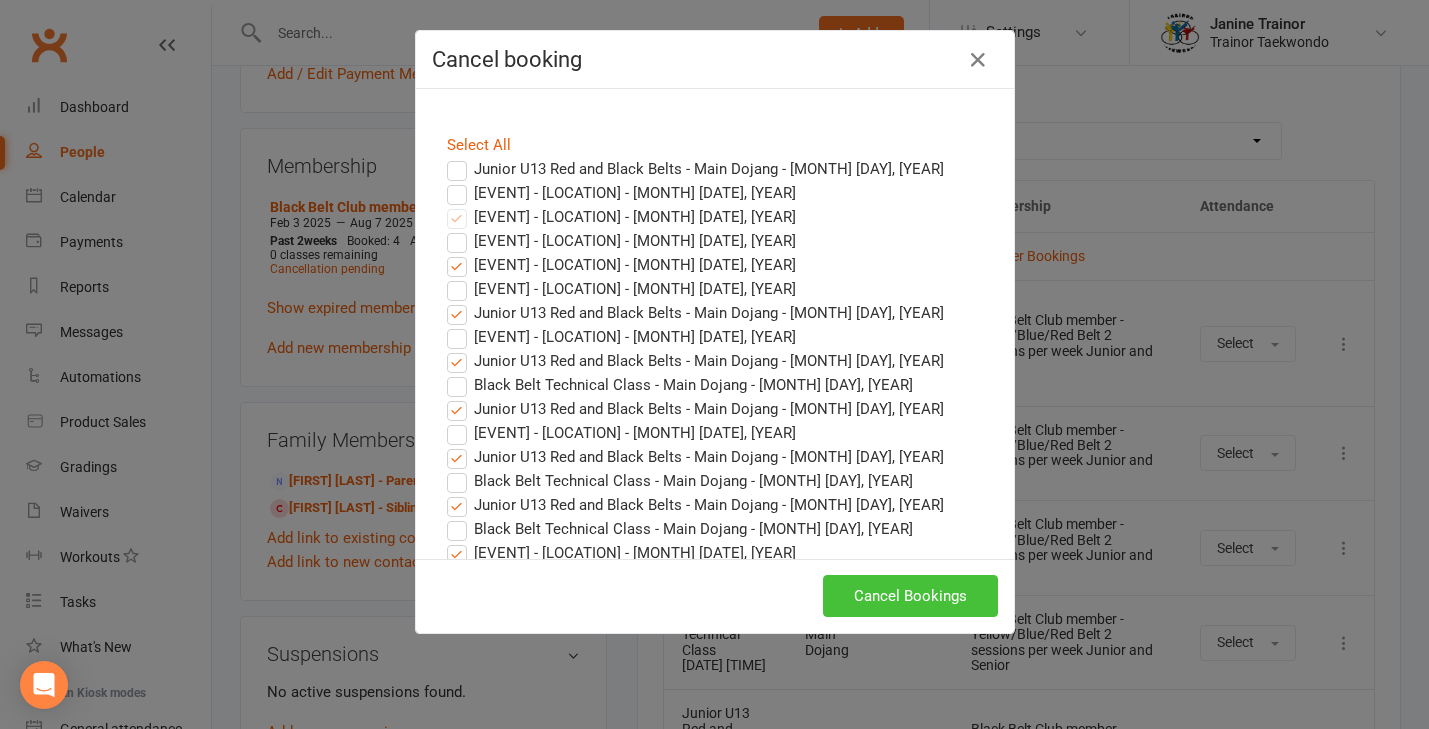 click on "Cancel Bookings" at bounding box center [910, 596] 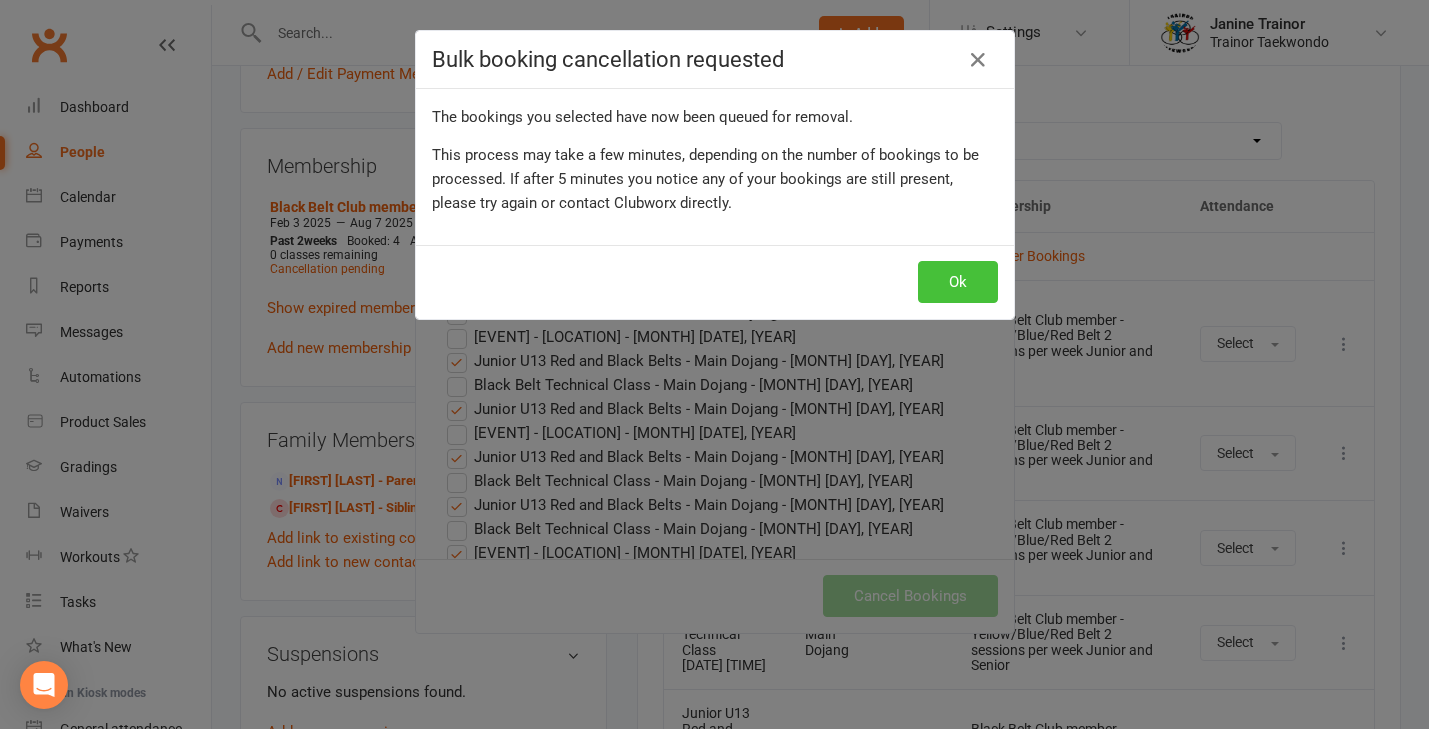 click on "Ok" at bounding box center (958, 282) 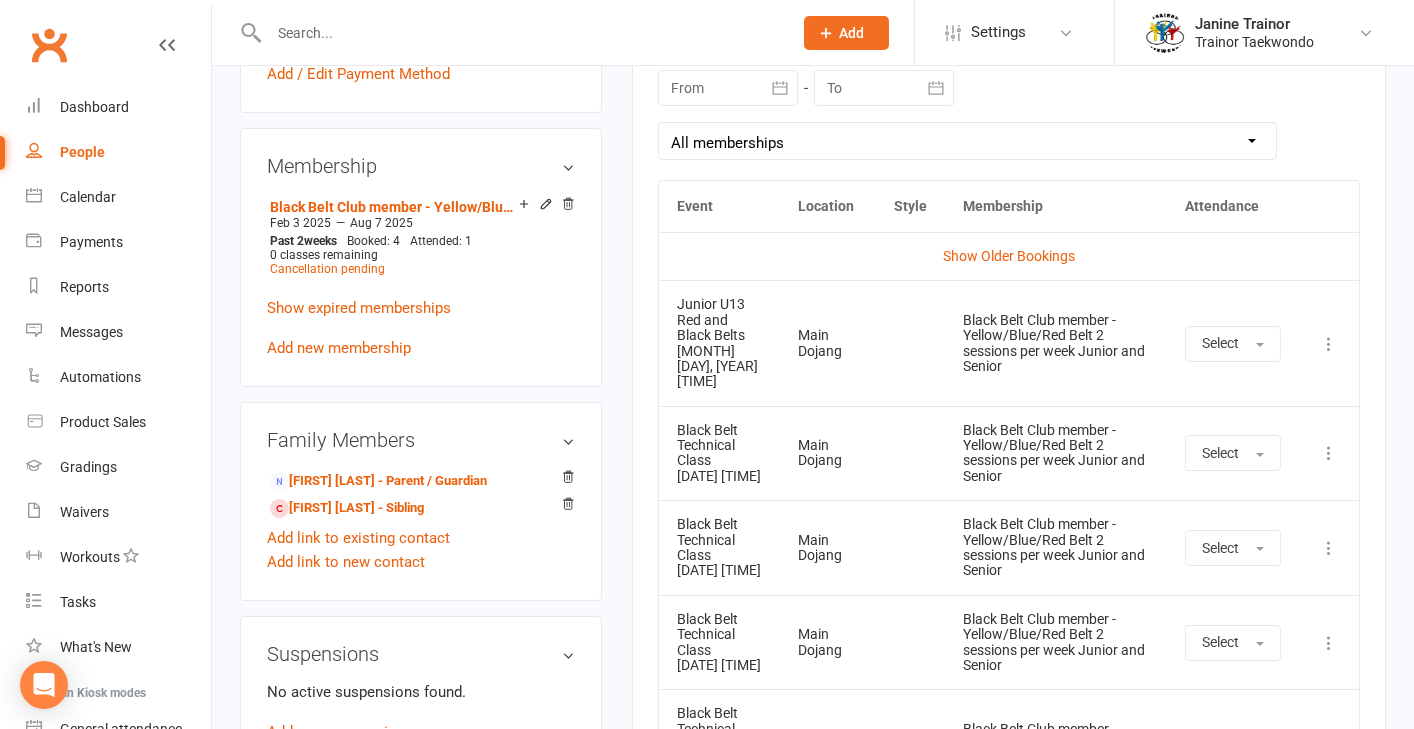 click at bounding box center [1329, 344] 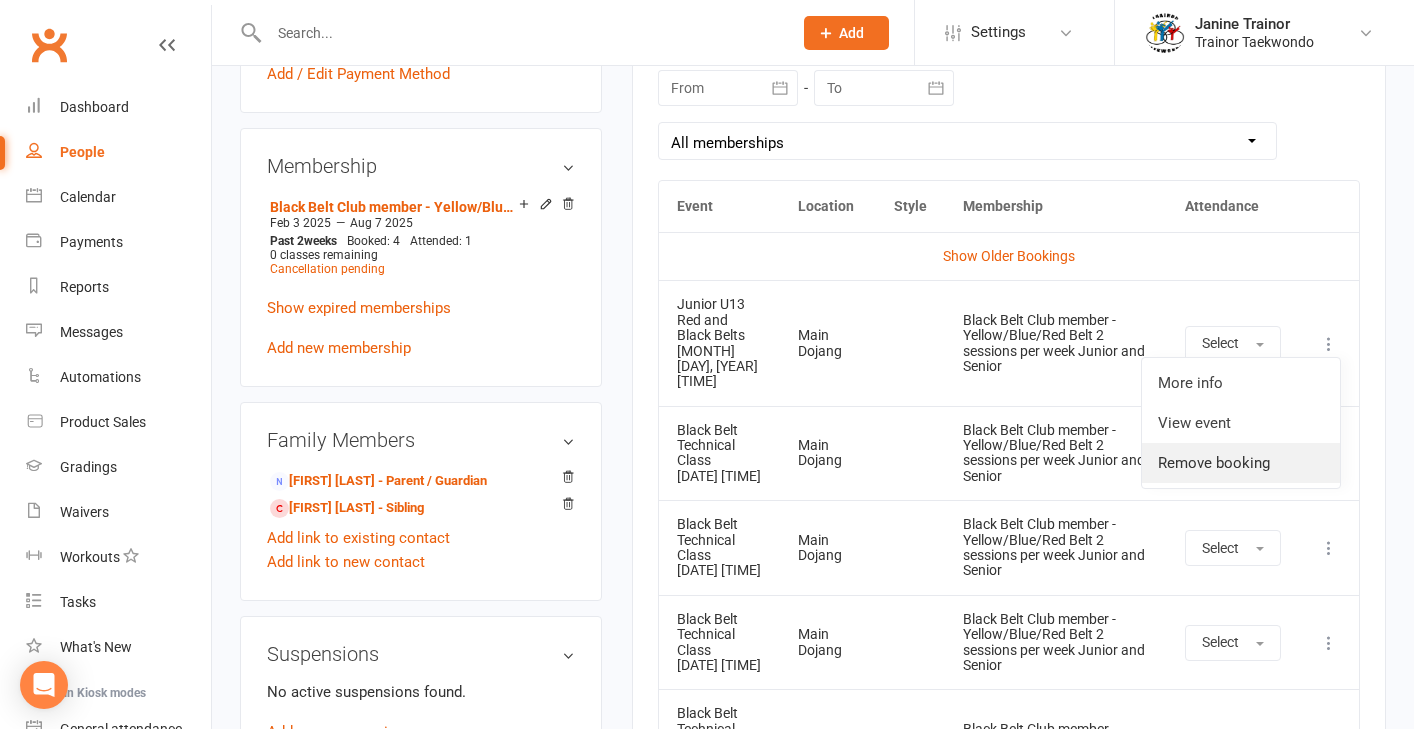 click on "Remove booking" at bounding box center (1241, 463) 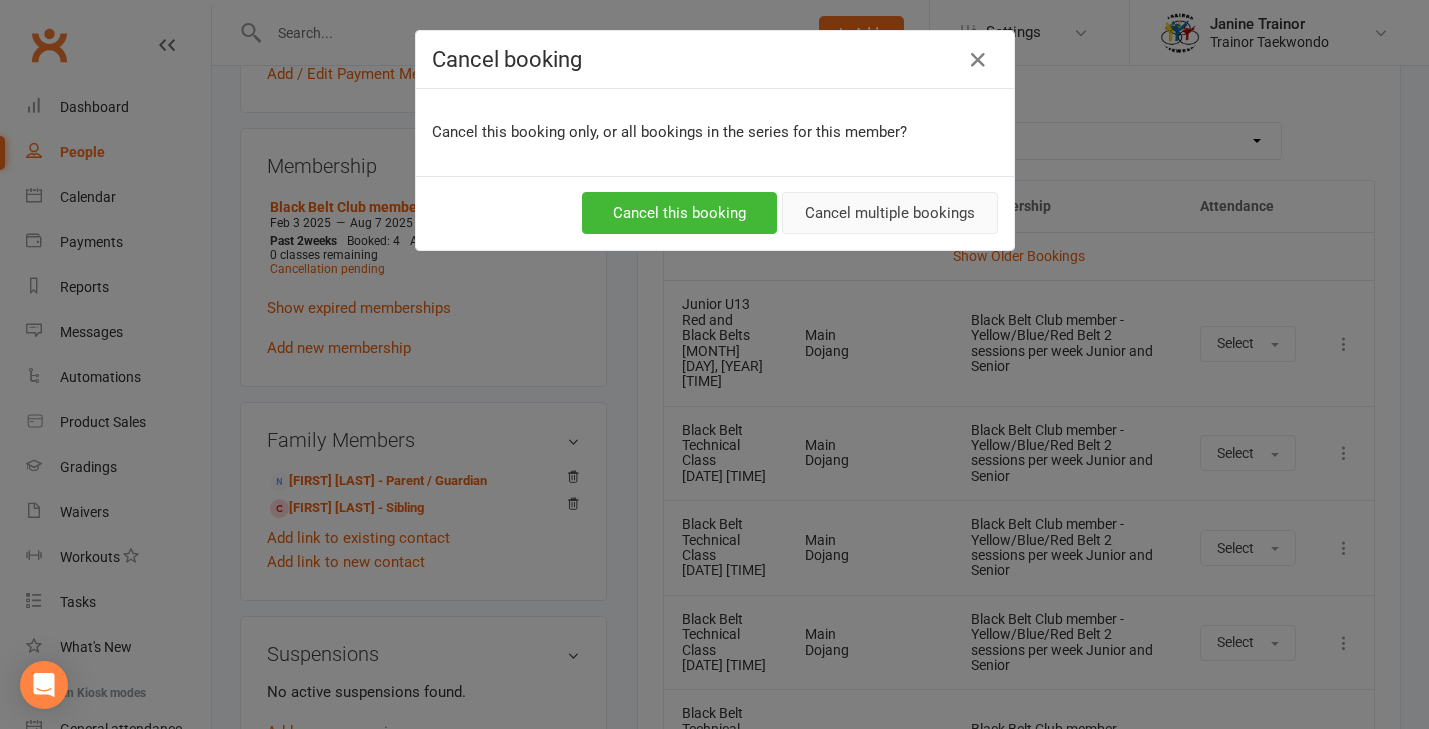 click on "Cancel multiple bookings" at bounding box center (890, 213) 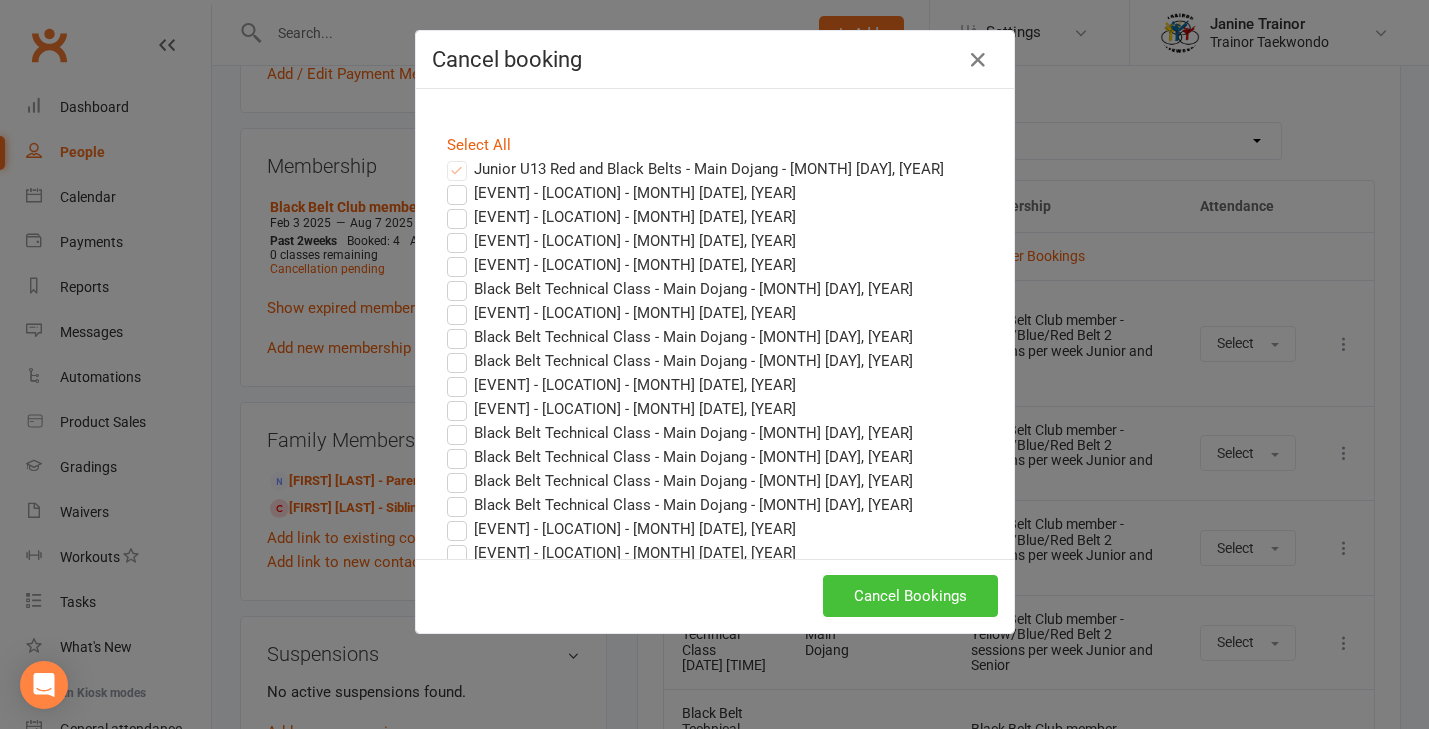 click on "Cancel Bookings" at bounding box center [910, 596] 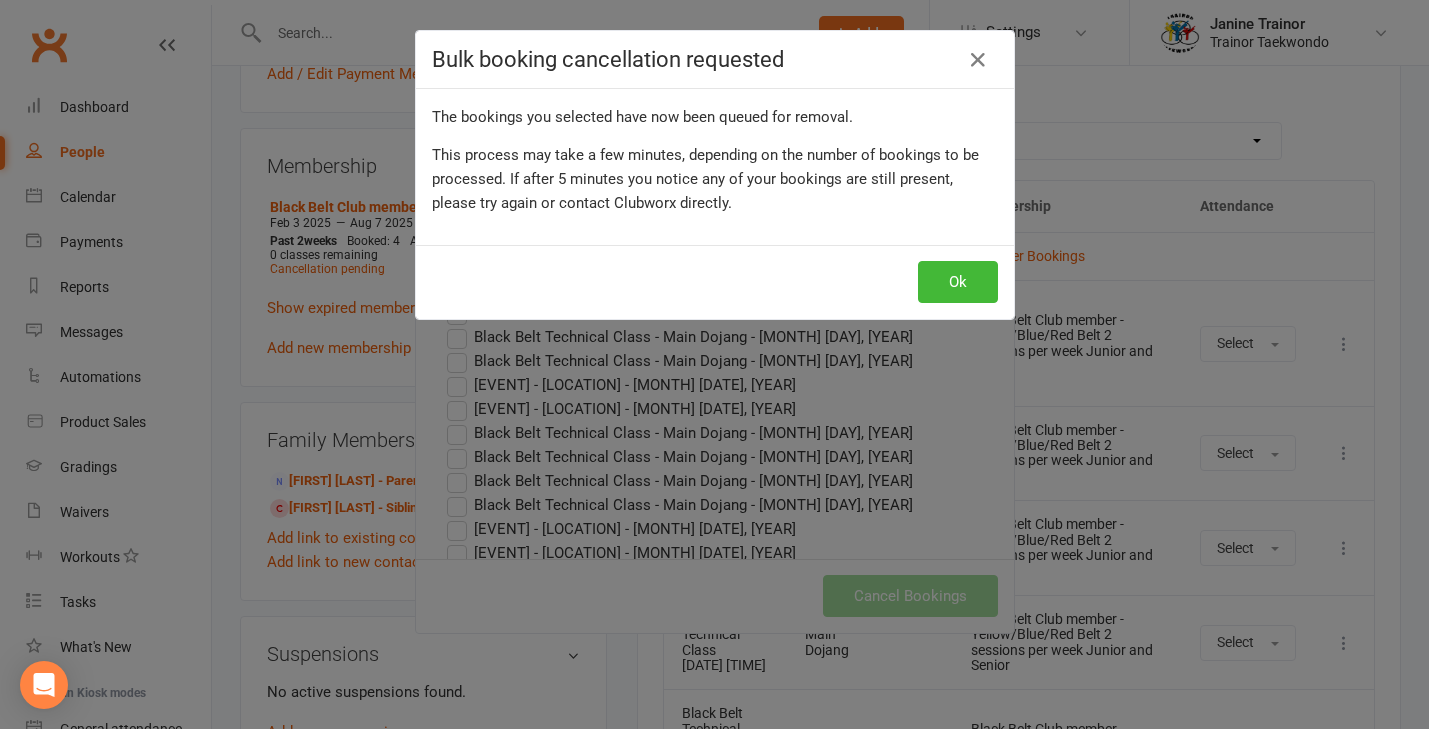 click on "Ok" at bounding box center [958, 282] 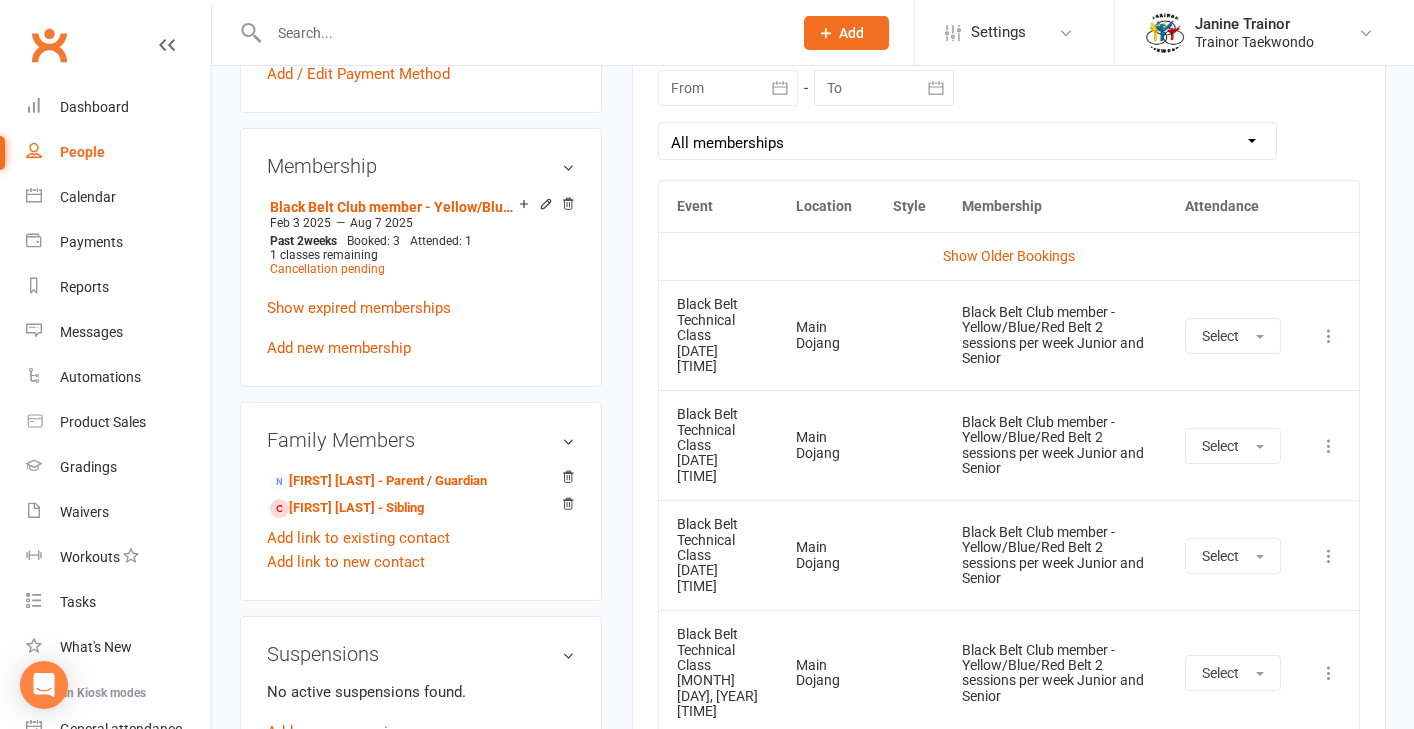 click at bounding box center (1329, 446) 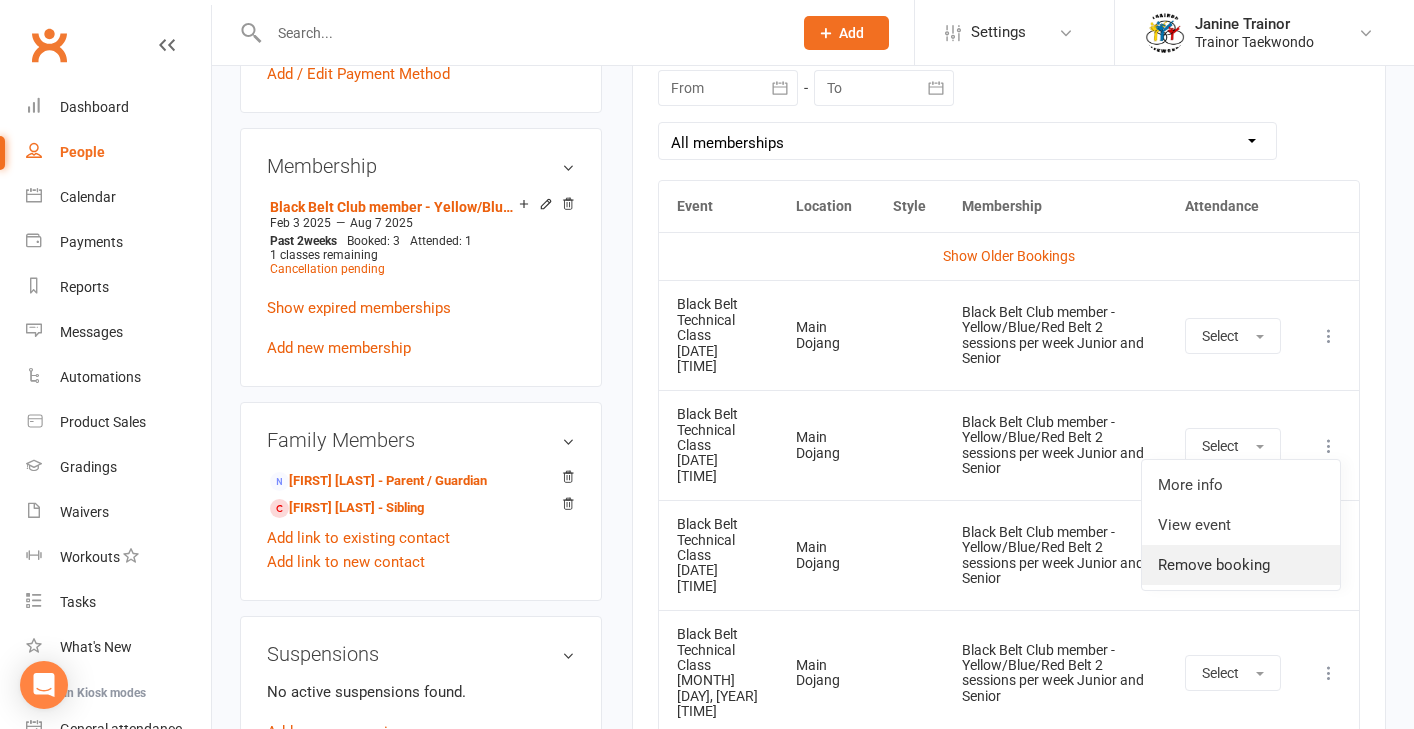 click on "Remove booking" at bounding box center (1241, 565) 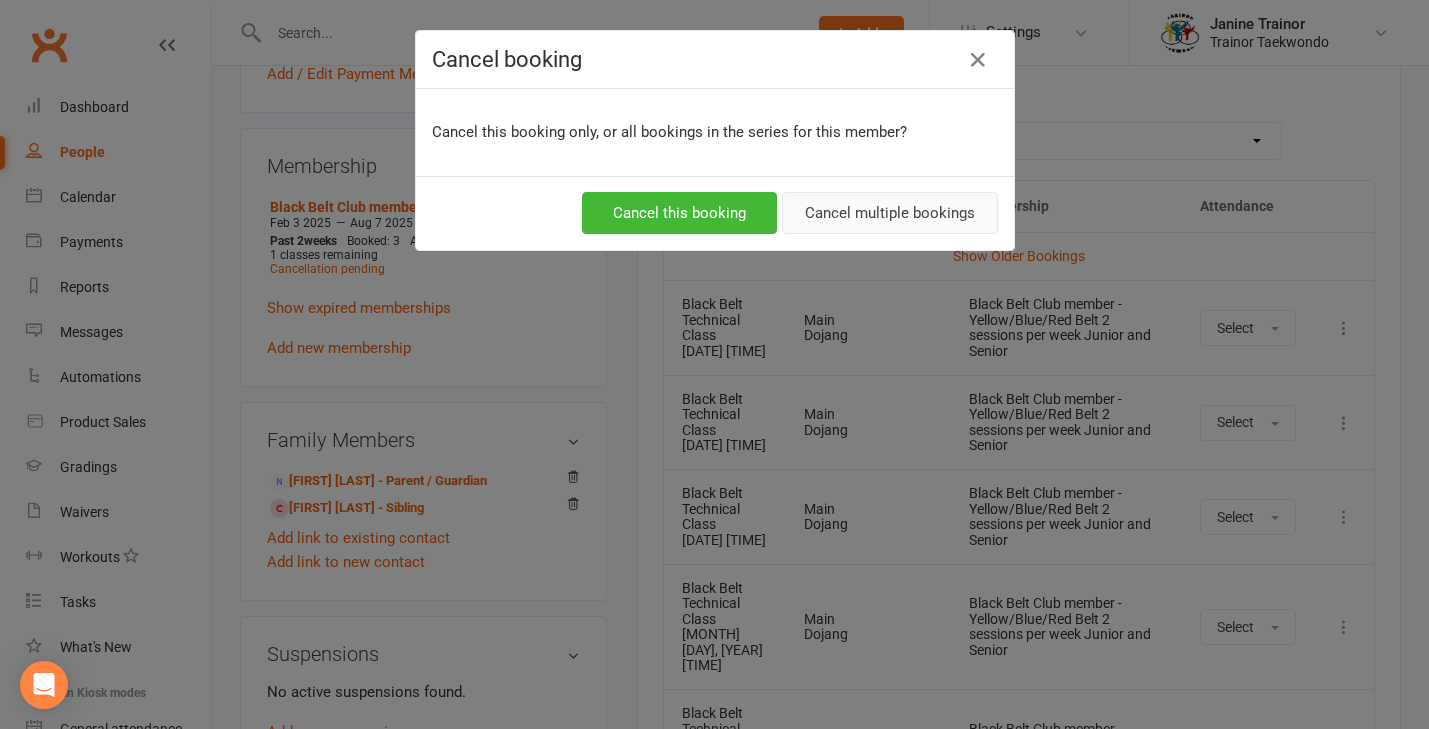 click on "Cancel multiple bookings" at bounding box center (890, 213) 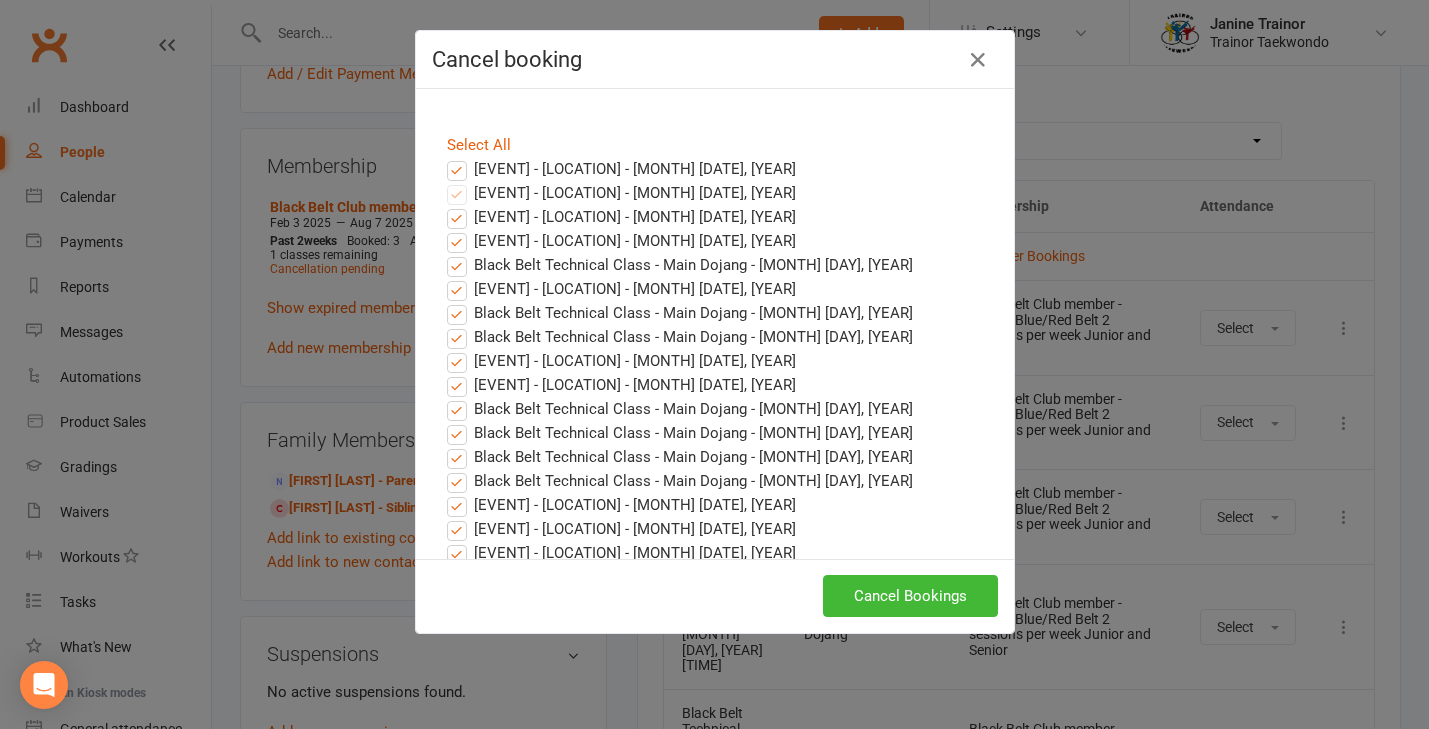 click on "[EVENT] - [LOCATION] - [MONTH] [DATE], [YEAR]" at bounding box center [621, 169] 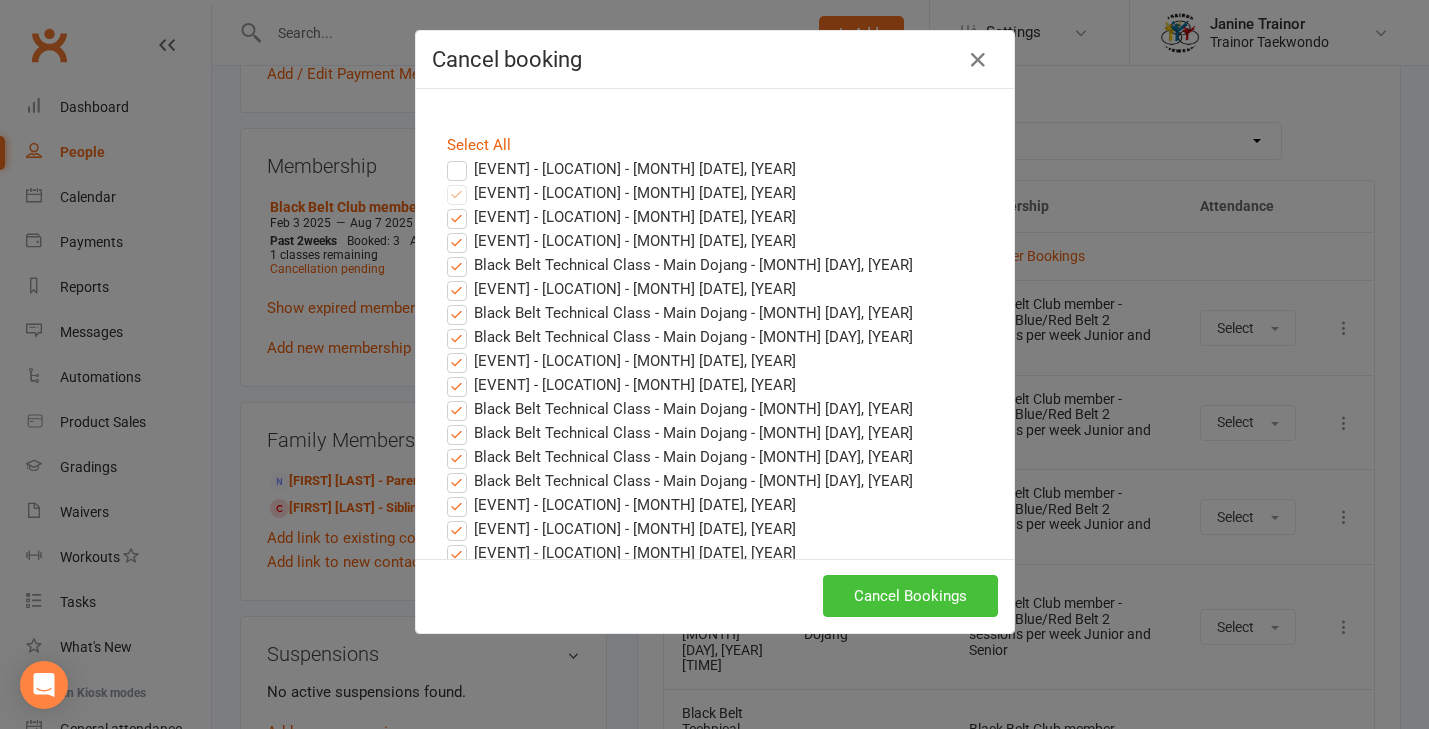 click on "Cancel Bookings" at bounding box center [910, 596] 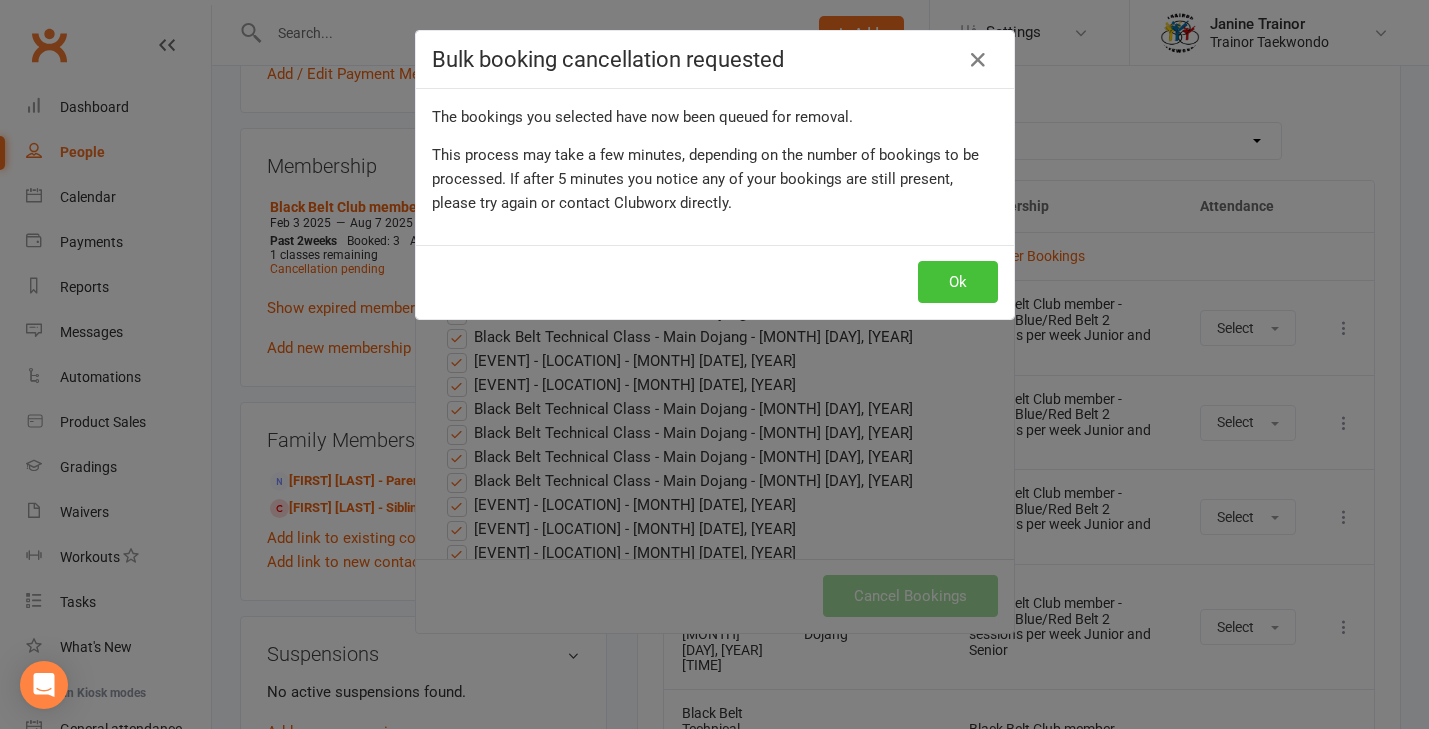 click on "Ok" at bounding box center (958, 282) 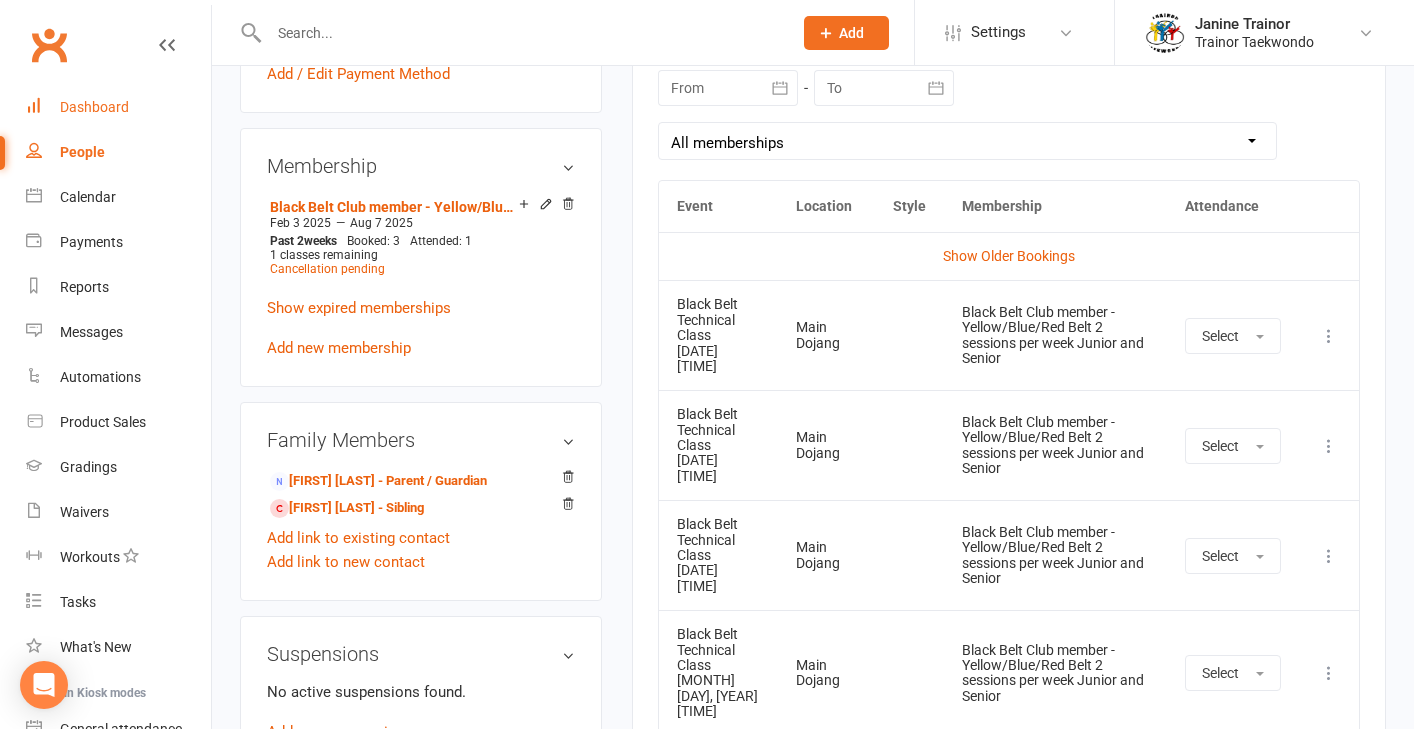 click on "Dashboard" at bounding box center (94, 107) 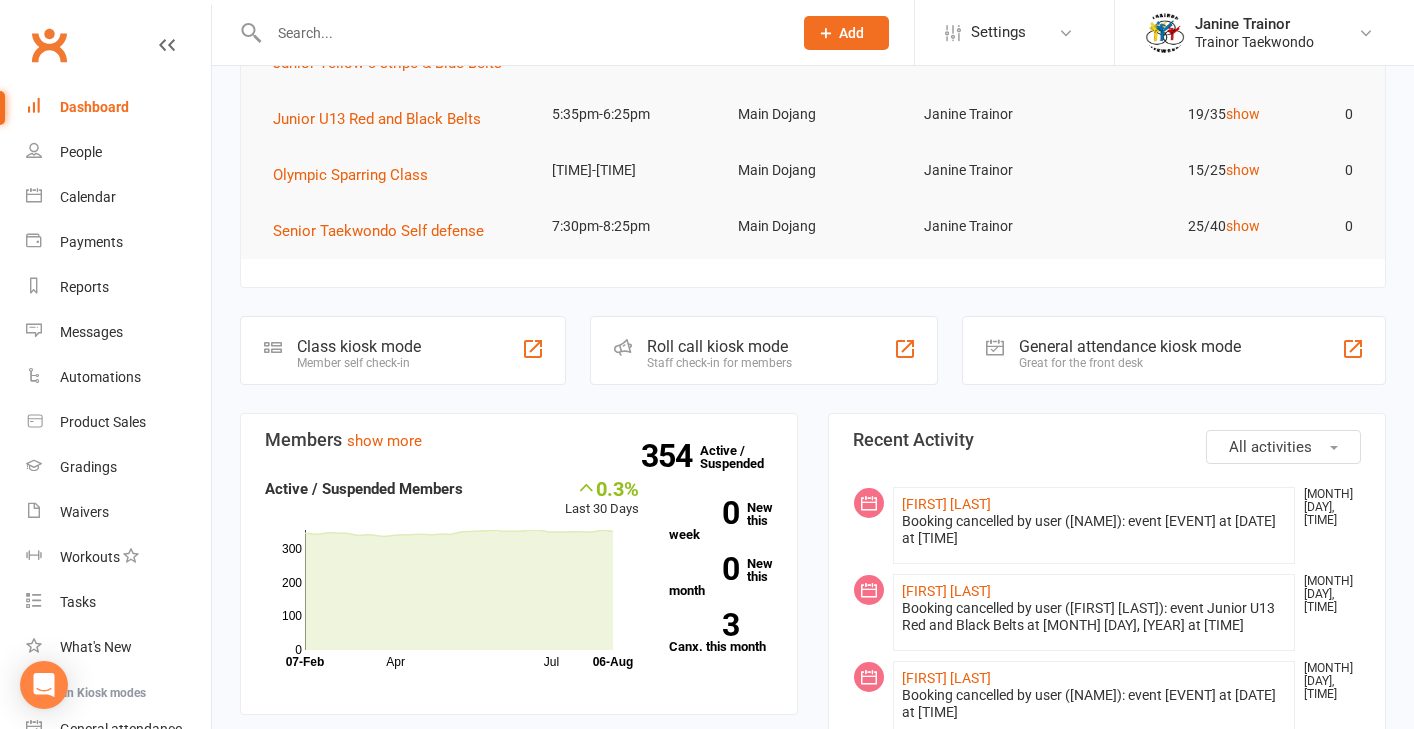 scroll, scrollTop: 401, scrollLeft: 0, axis: vertical 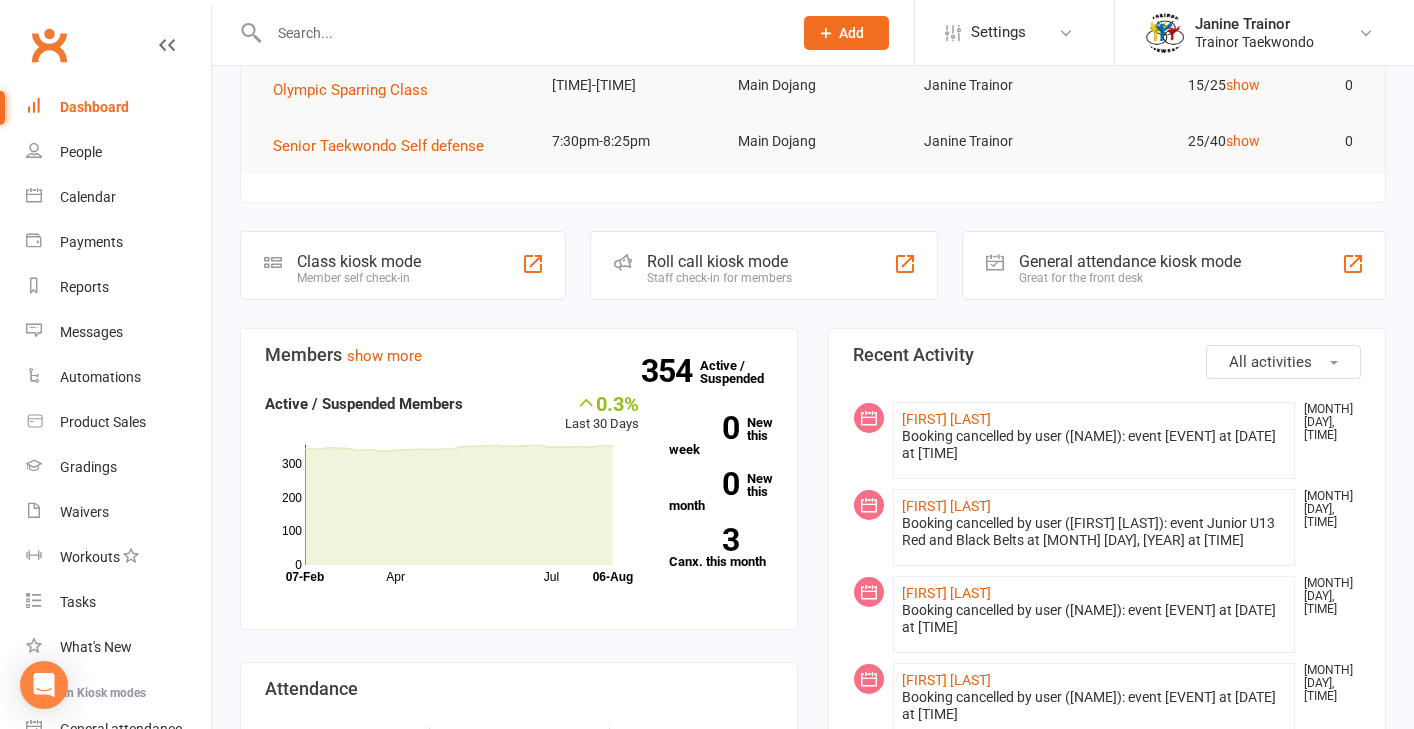 click at bounding box center [520, 33] 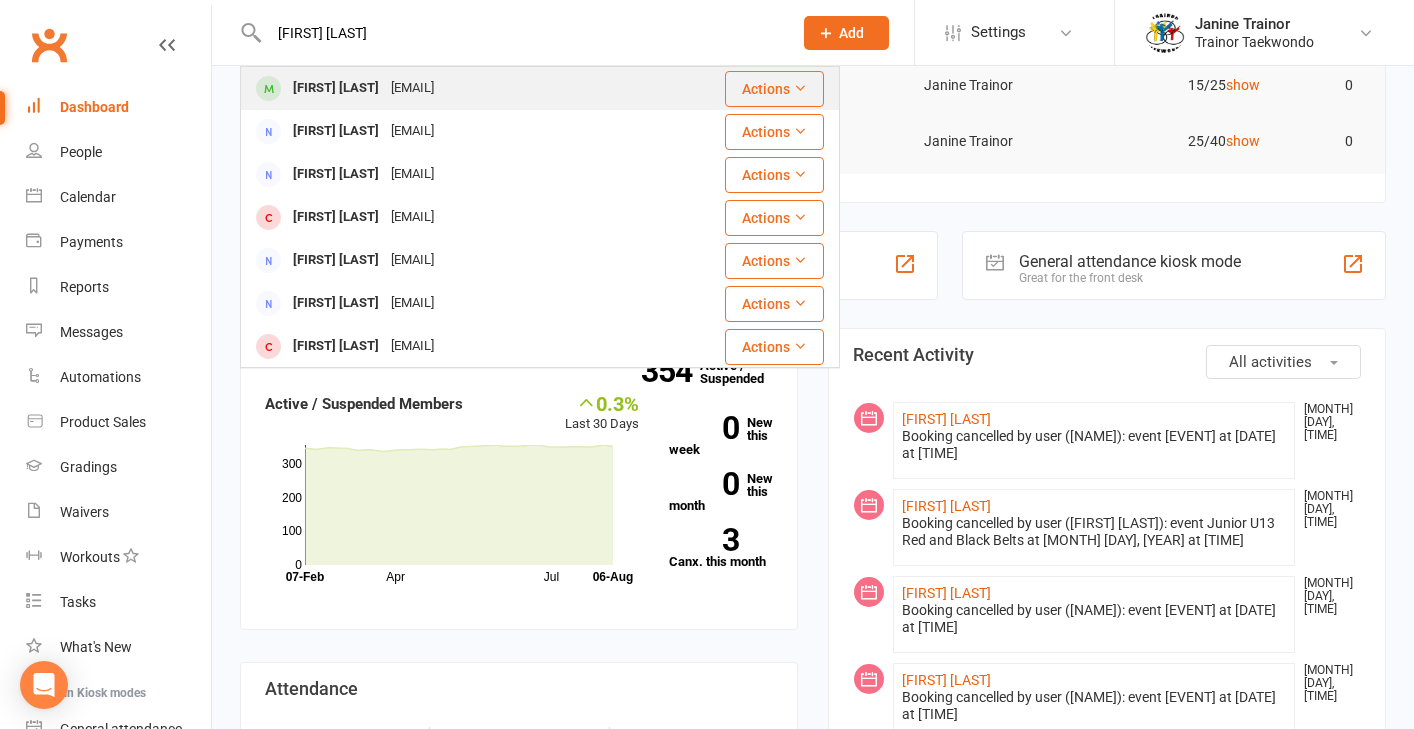 type on "[FIRST] [LAST]" 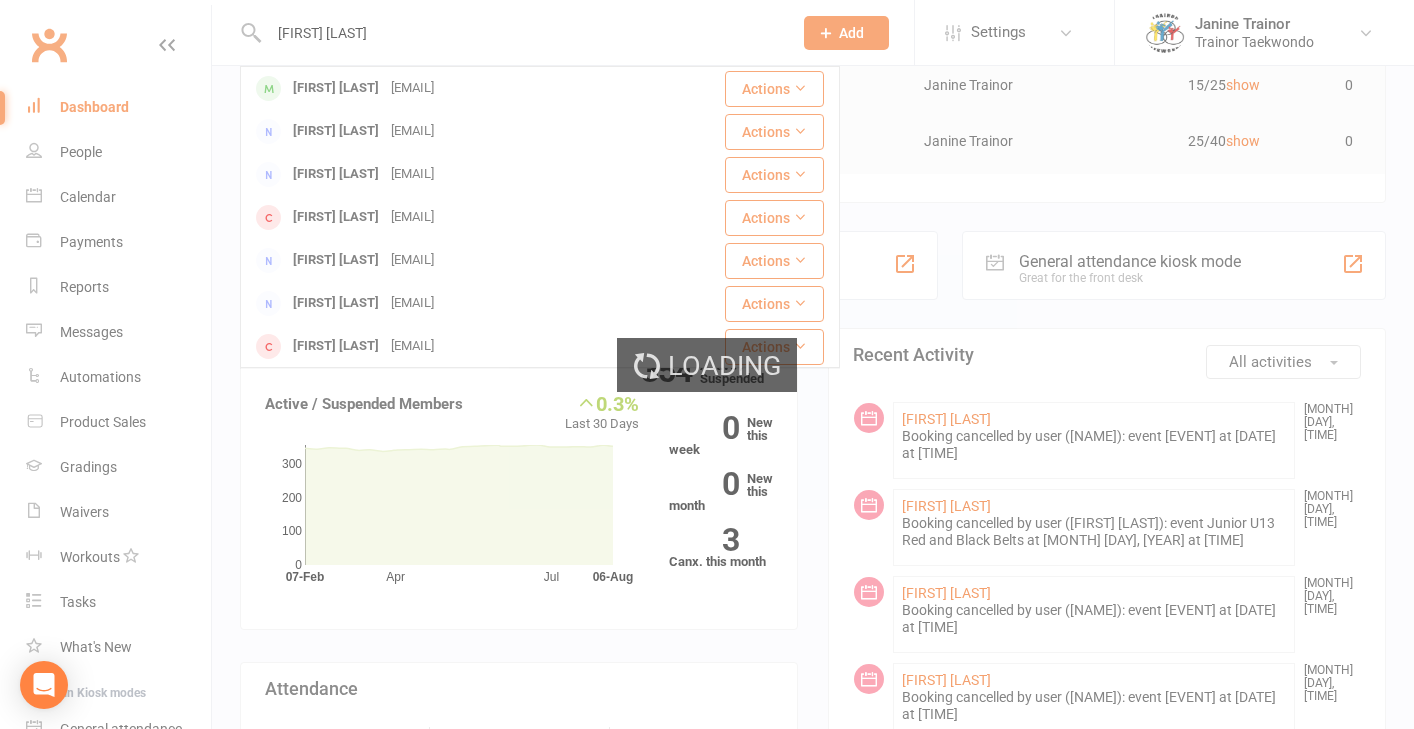 type 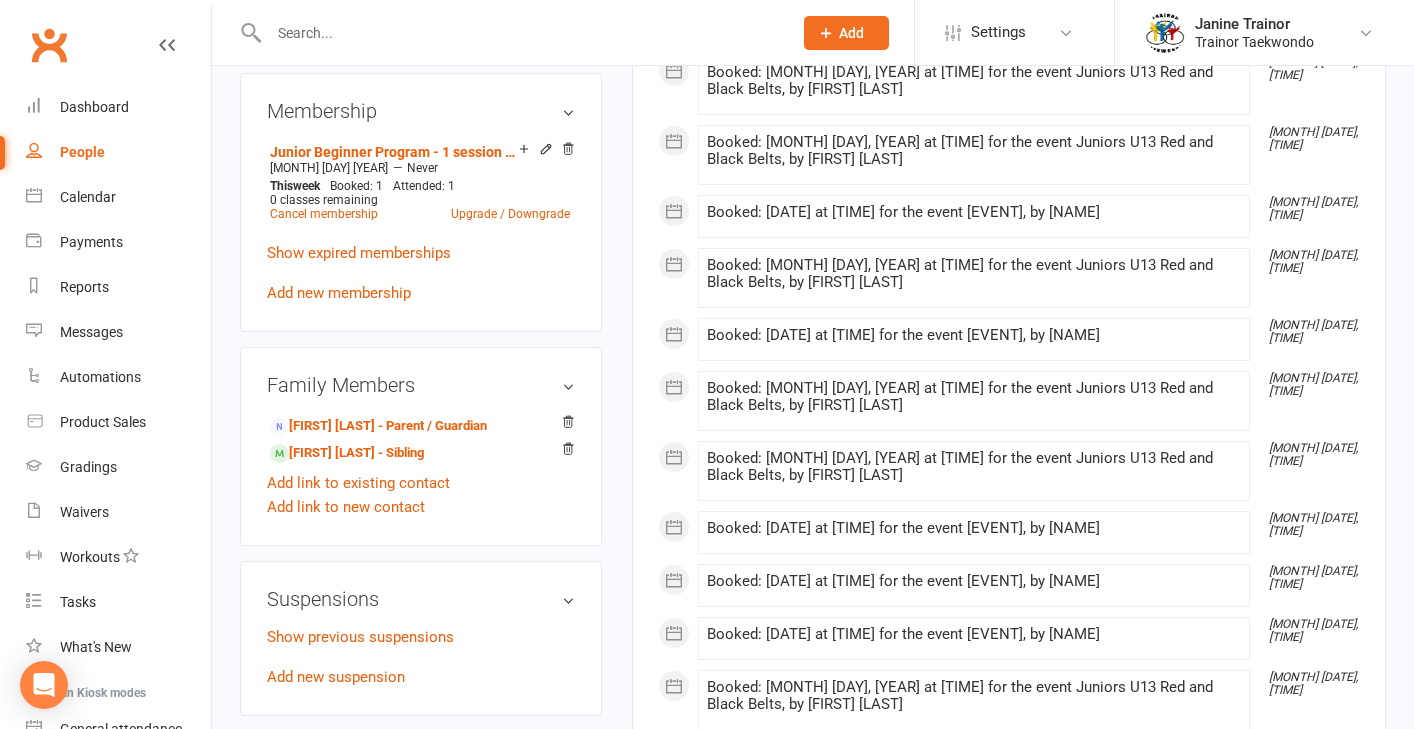 scroll, scrollTop: 906, scrollLeft: 0, axis: vertical 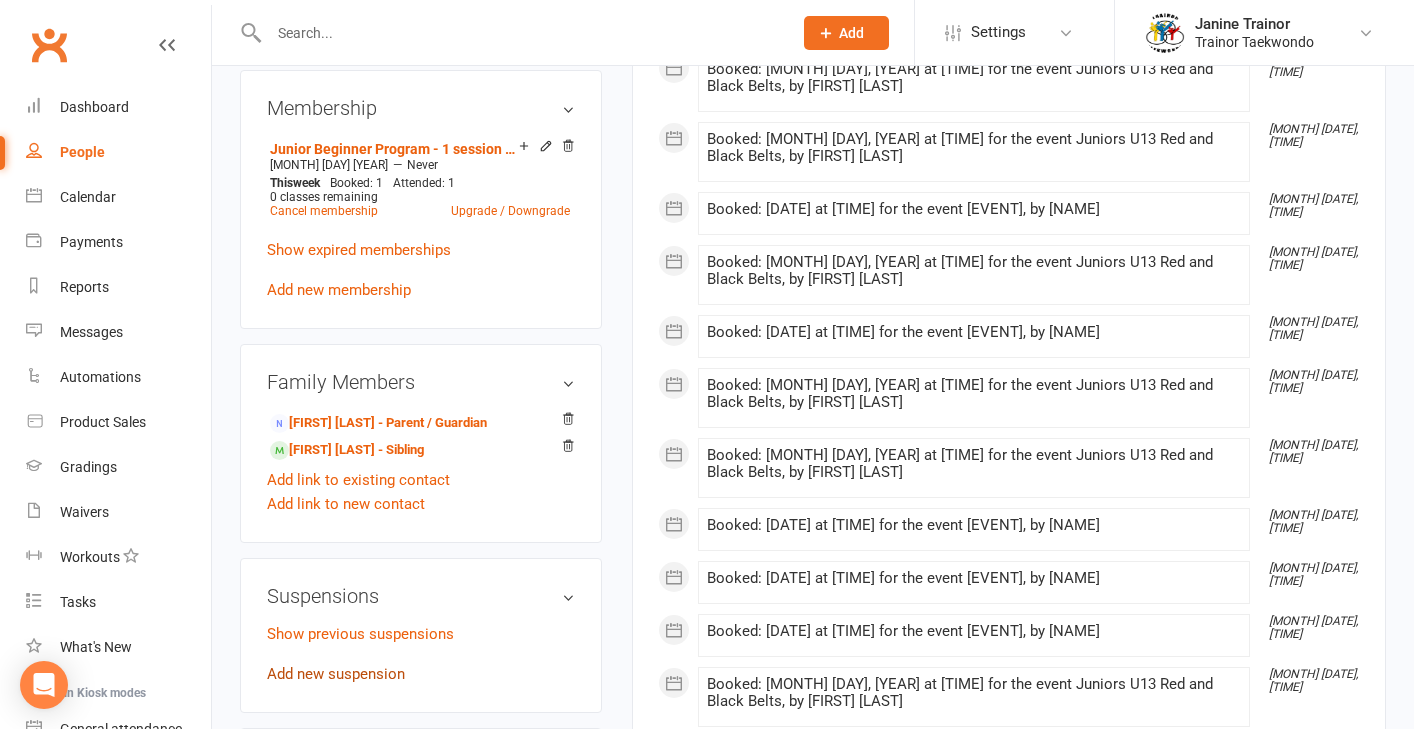 click on "Add new suspension" at bounding box center [336, 674] 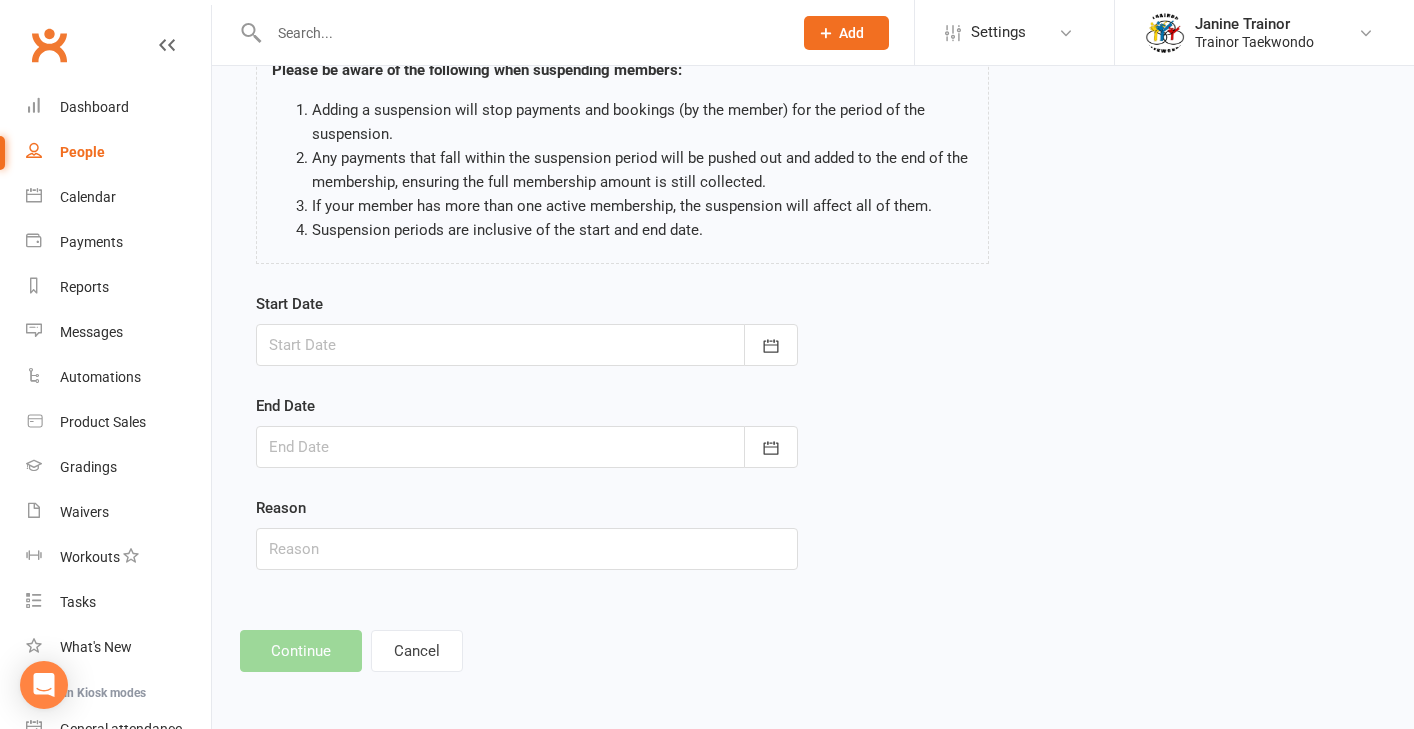 scroll, scrollTop: 0, scrollLeft: 0, axis: both 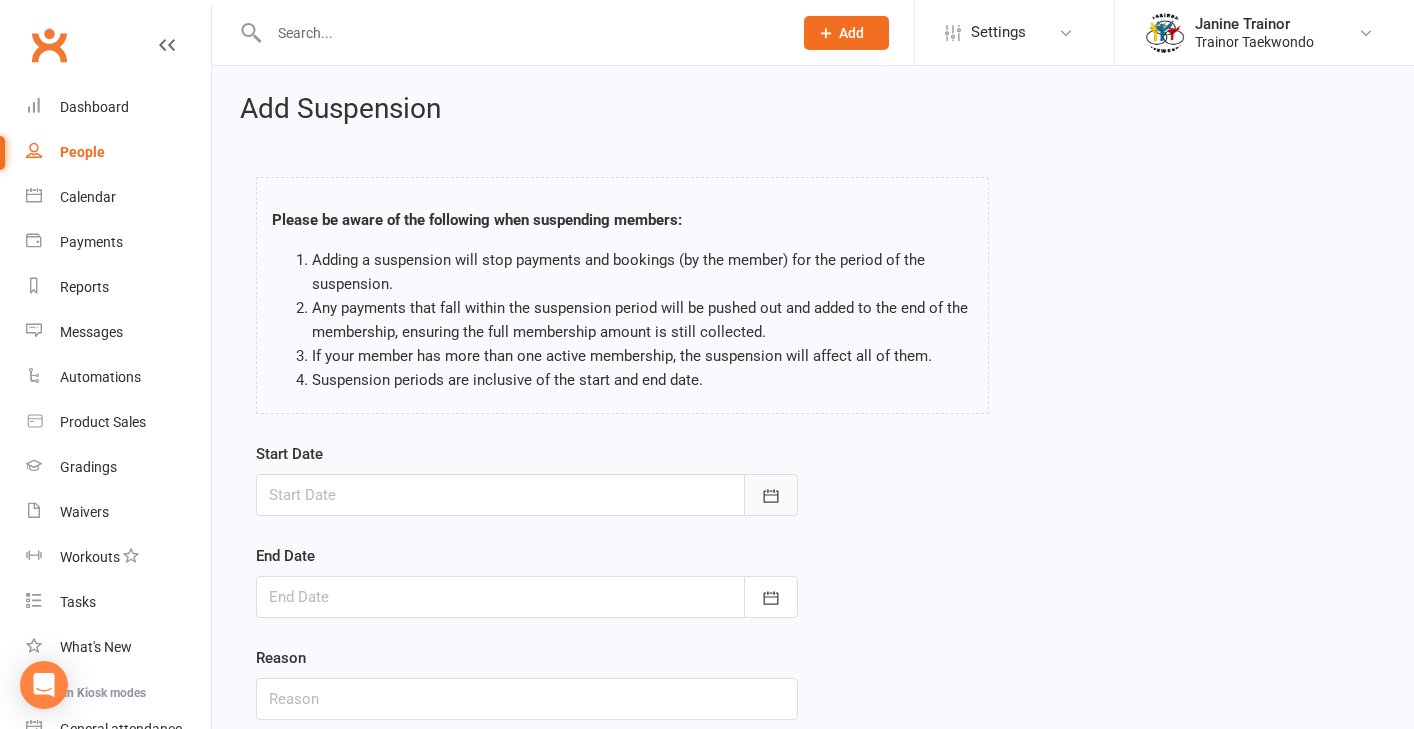 click 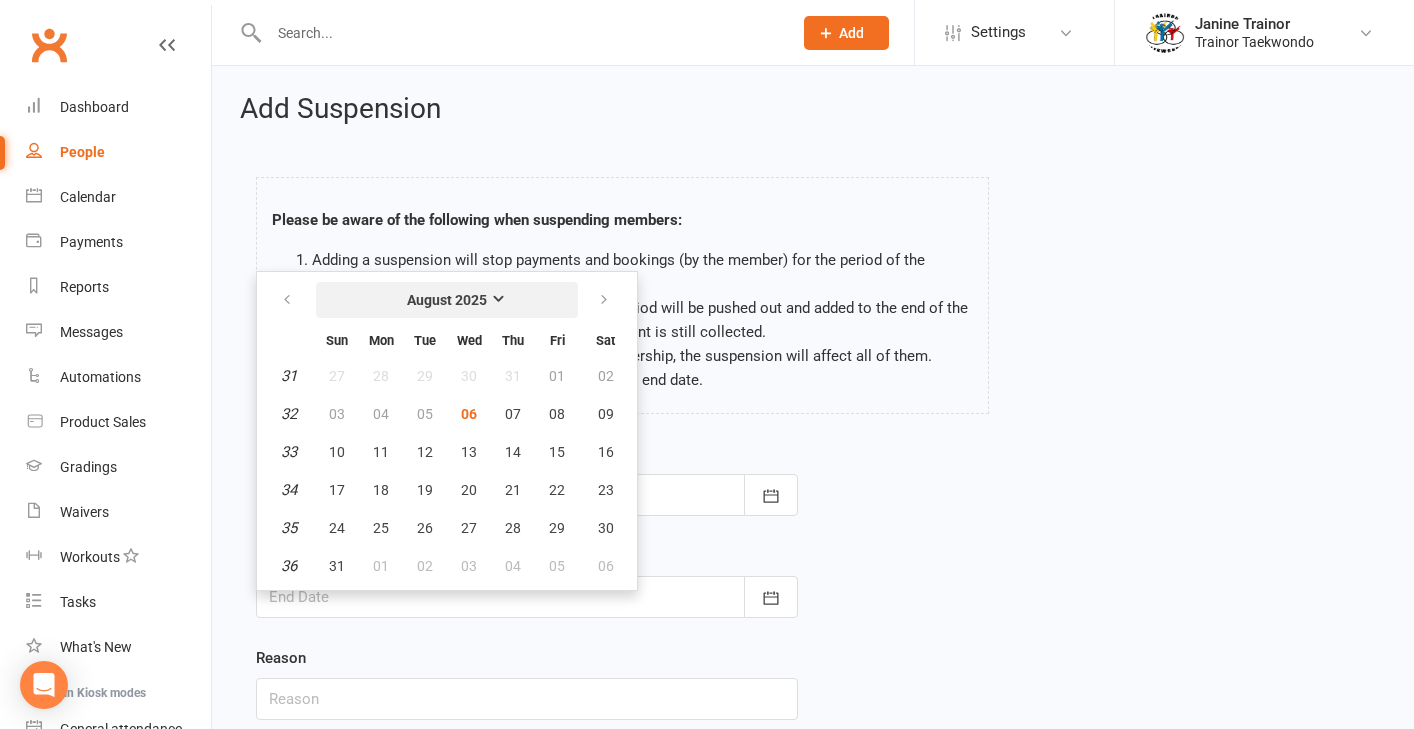 click on "August 2025" at bounding box center [447, 300] 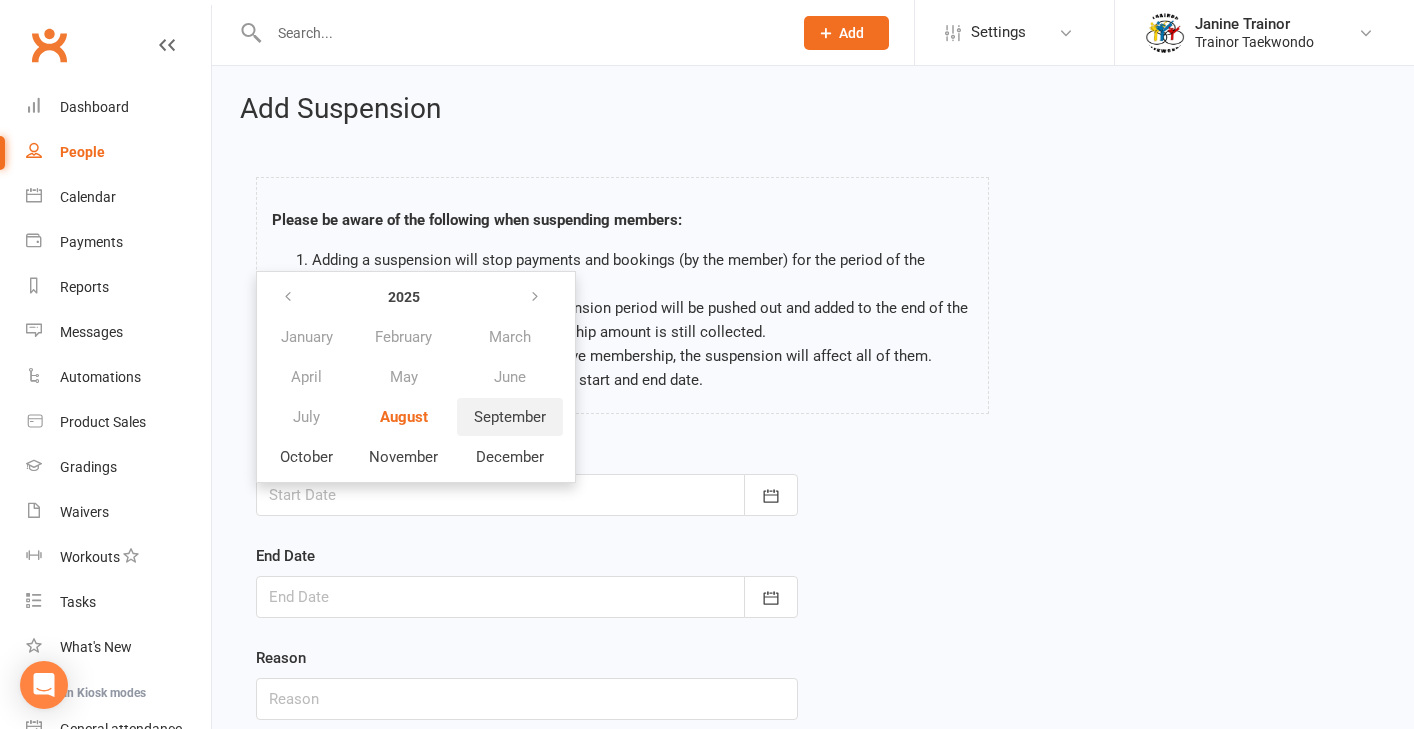 click on "September" at bounding box center [510, 417] 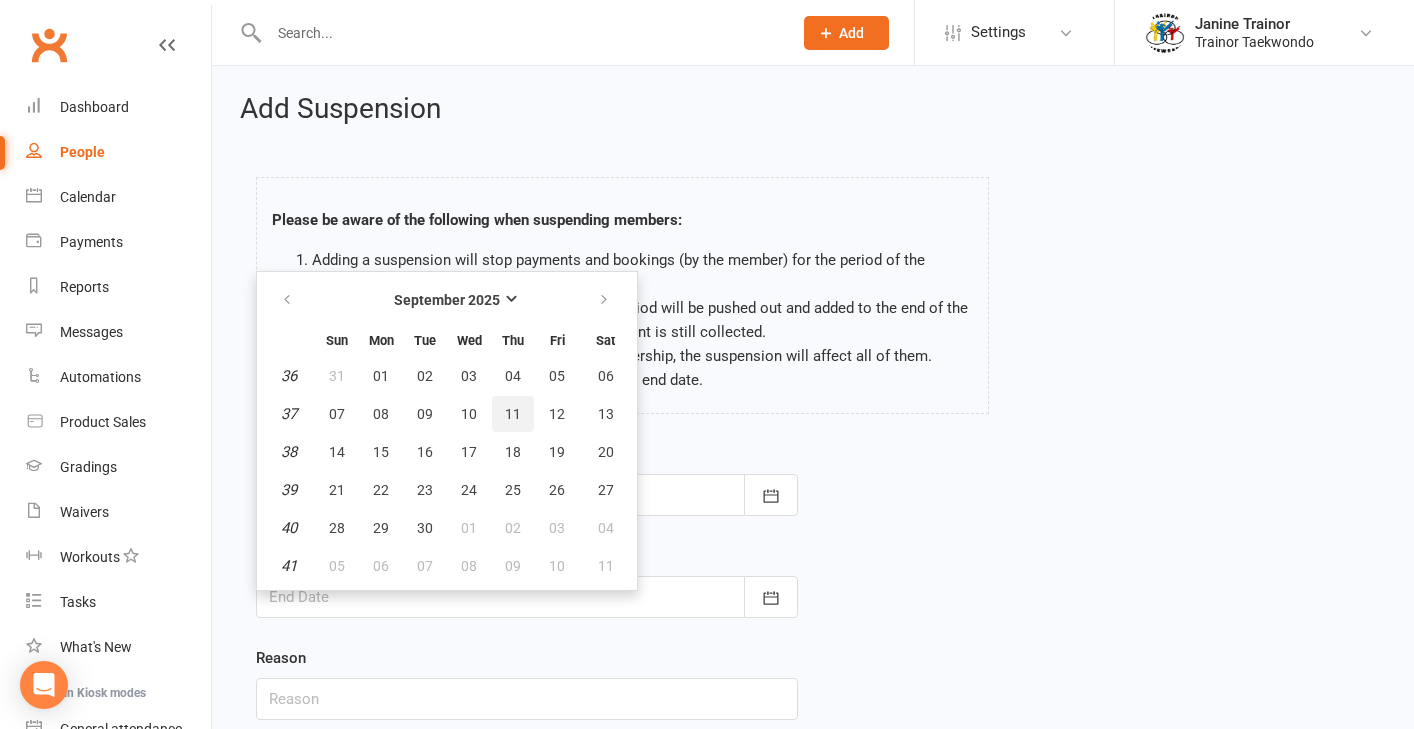 click on "11" at bounding box center (513, 414) 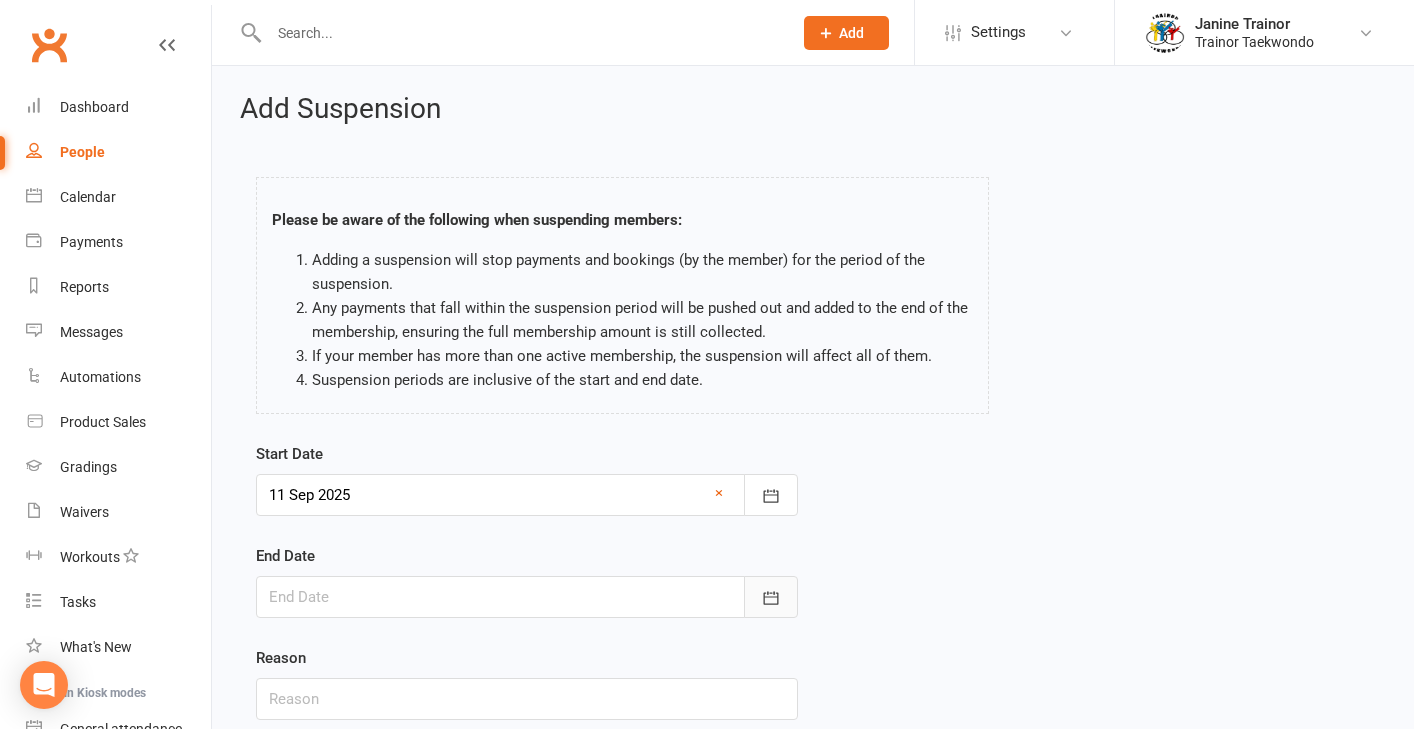 click 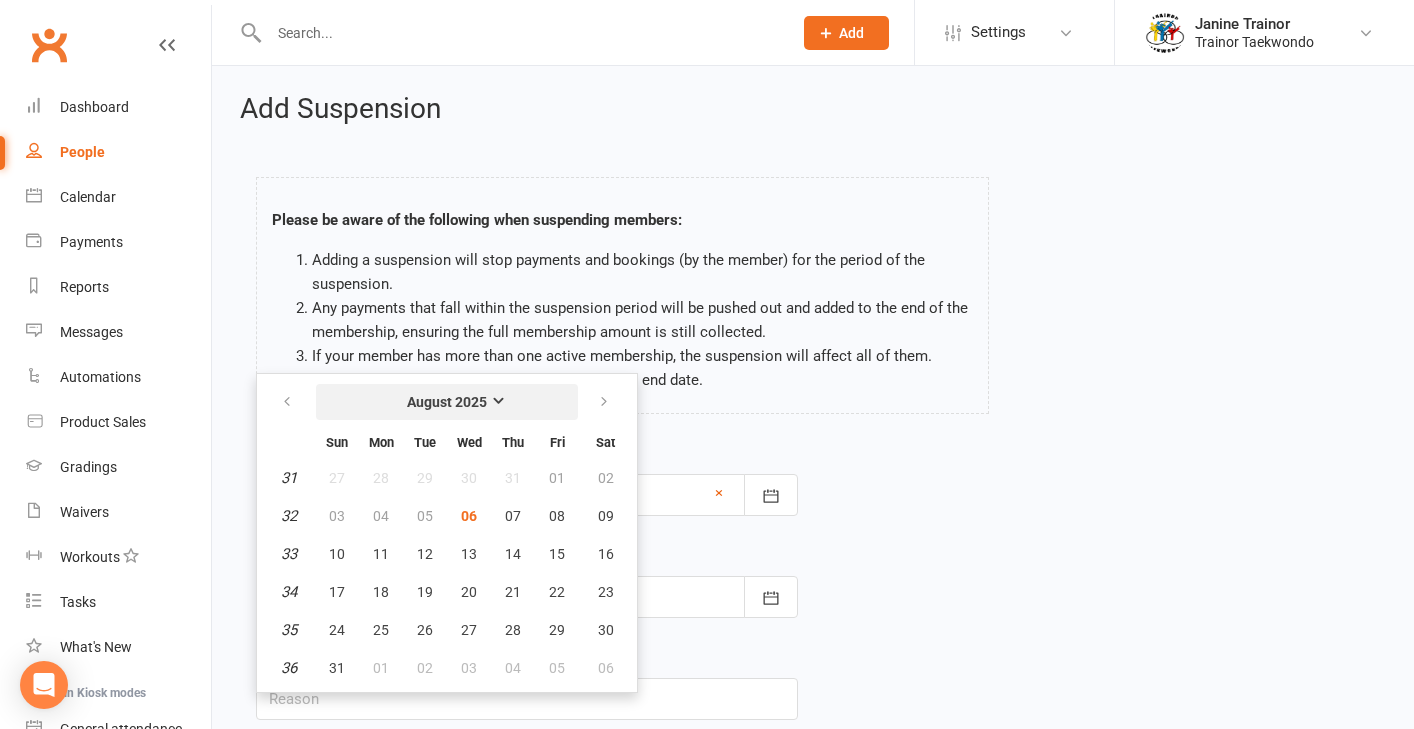 click on "August 2025" at bounding box center [447, 402] 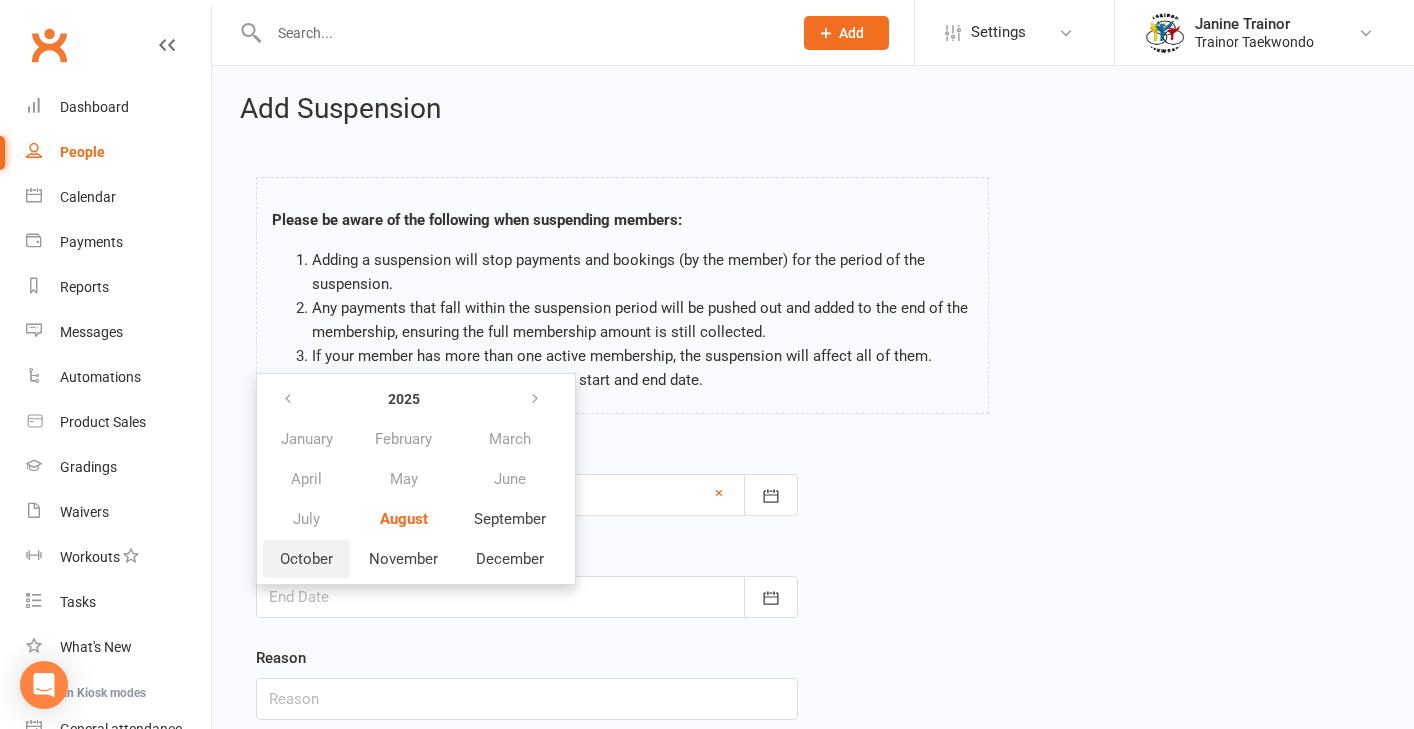 click on "October" at bounding box center (306, 559) 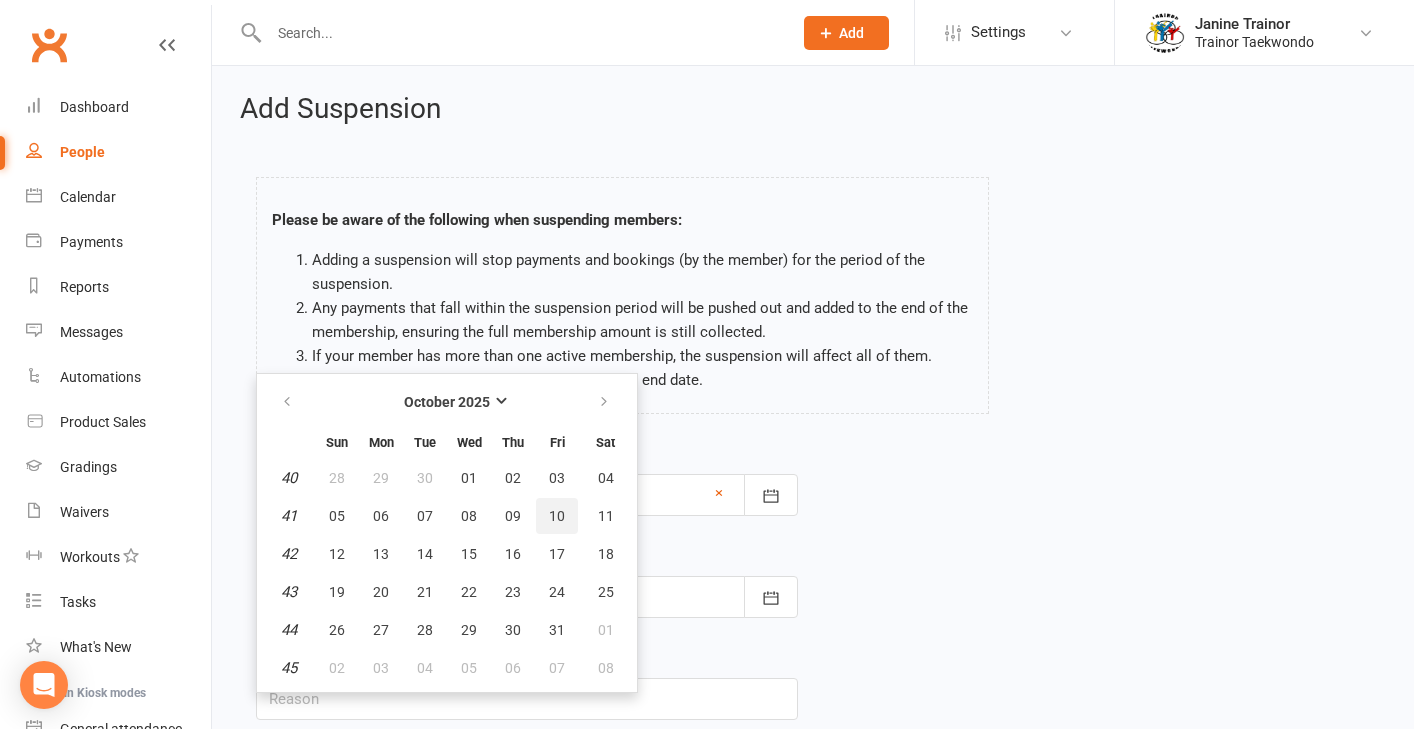click on "10" at bounding box center (557, 516) 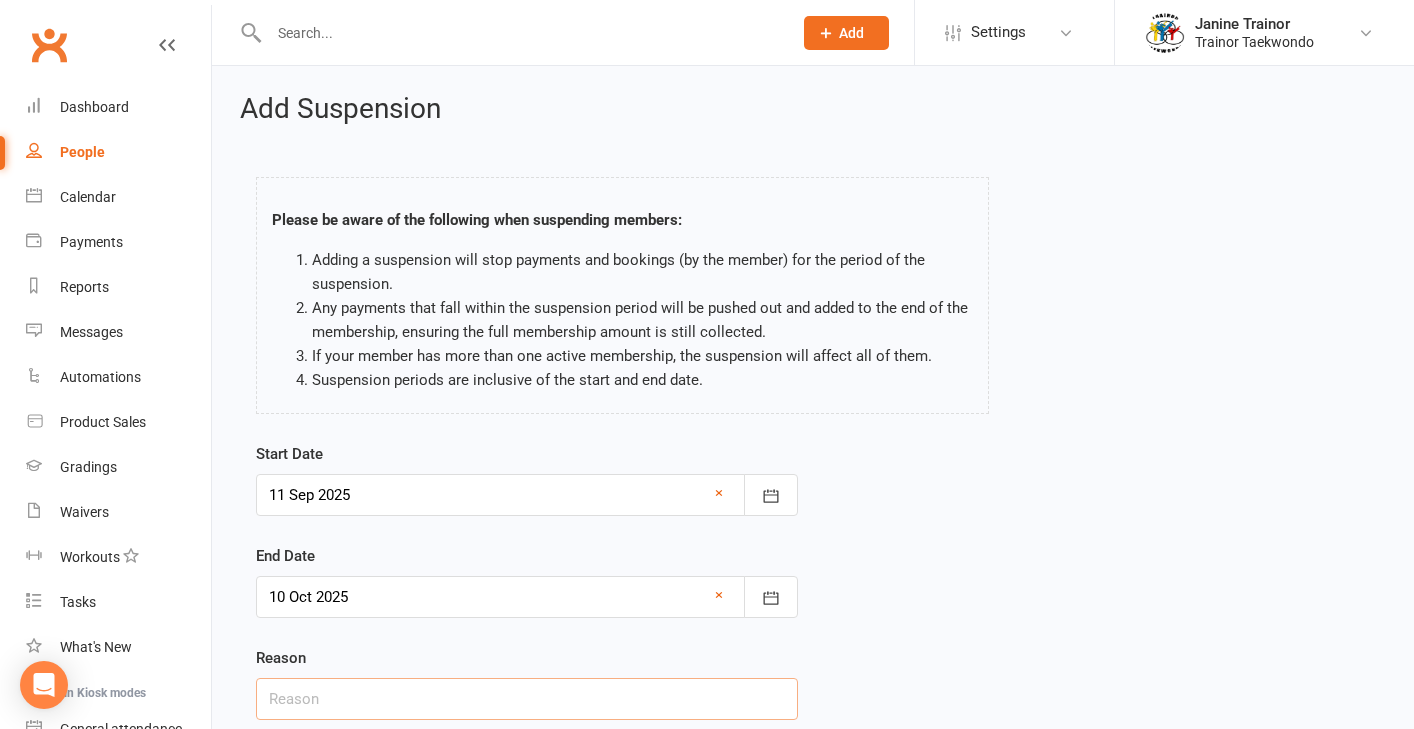 click at bounding box center (527, 699) 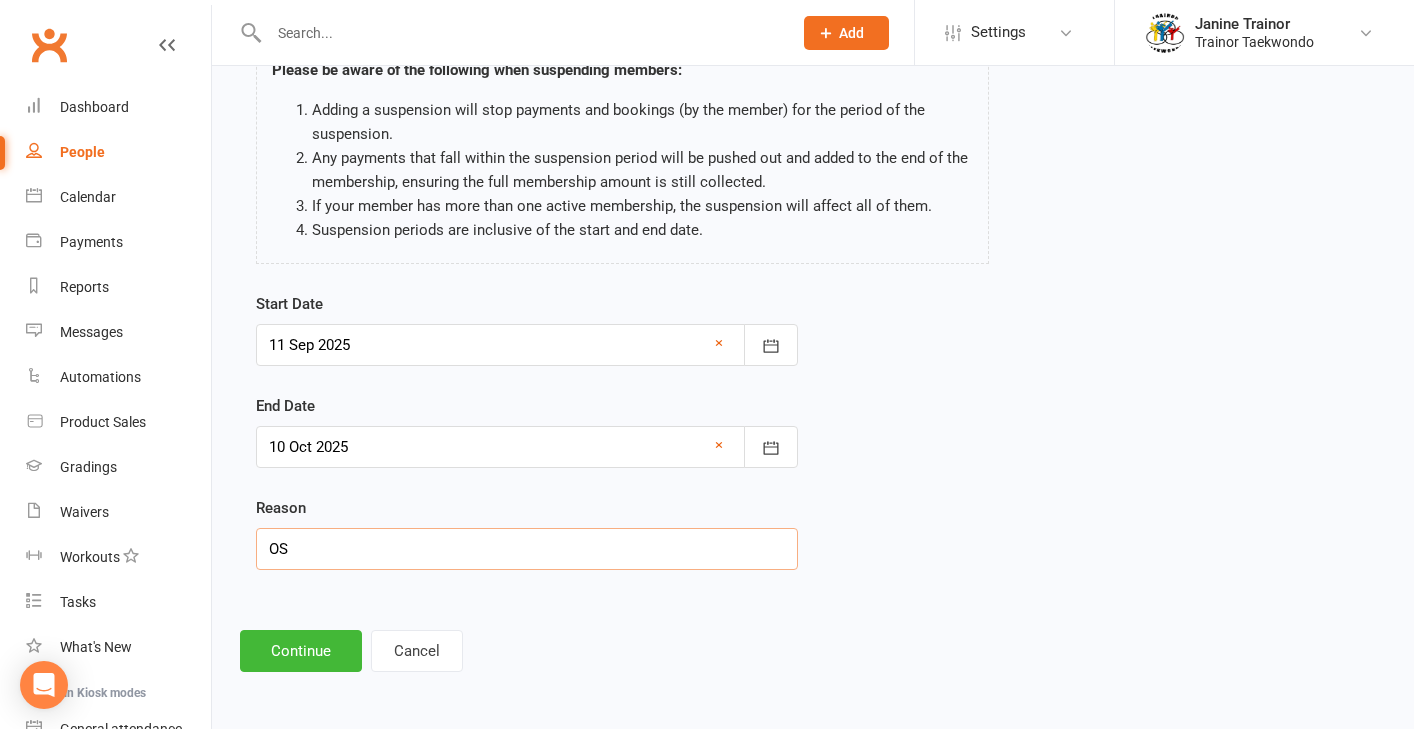 scroll, scrollTop: 166, scrollLeft: 0, axis: vertical 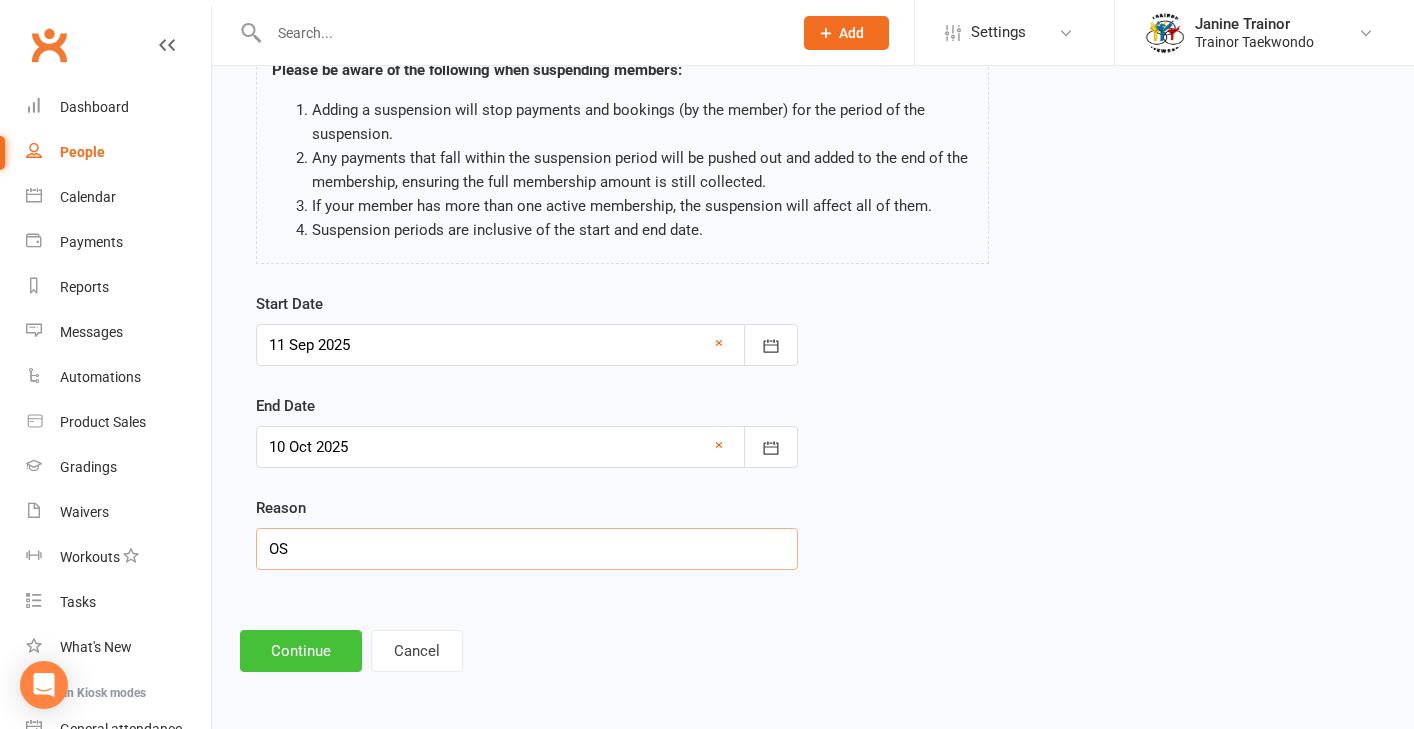 type on "OS" 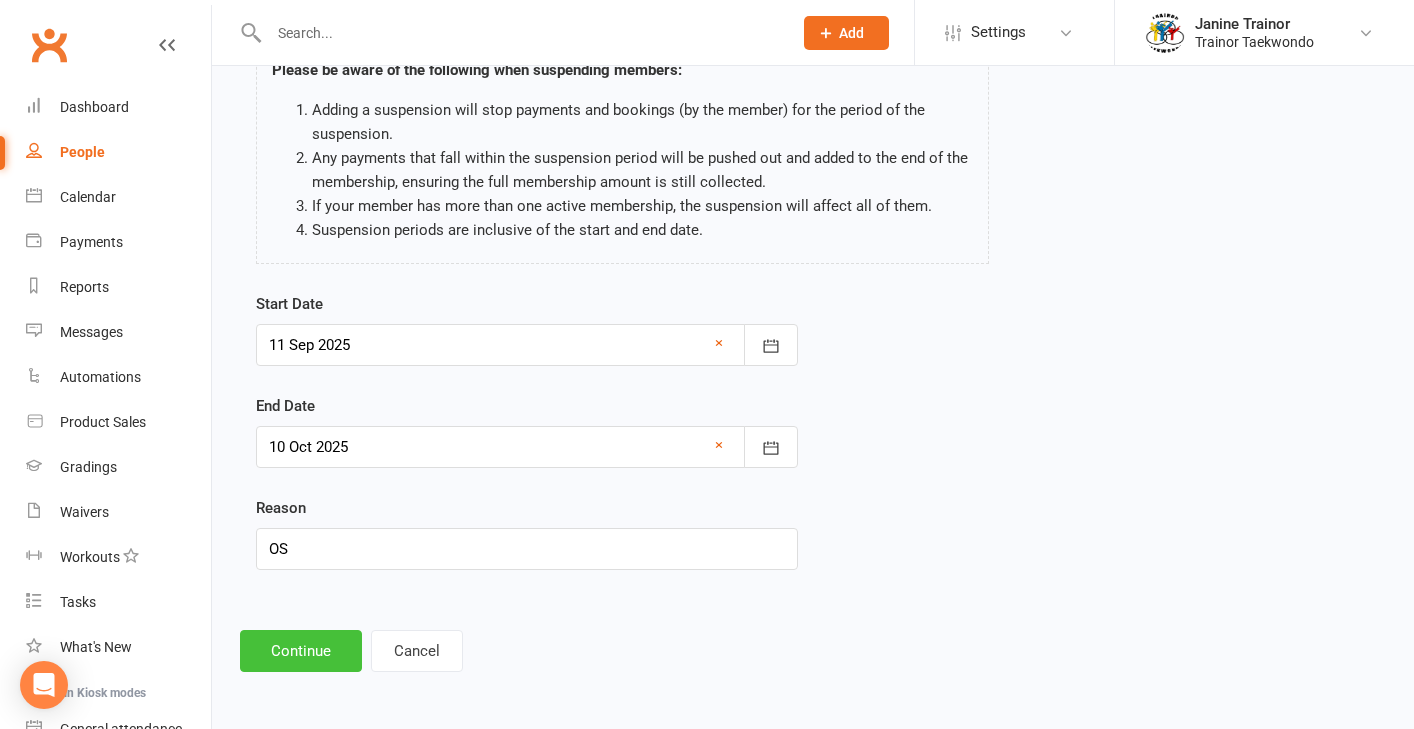 click on "Continue" at bounding box center [301, 651] 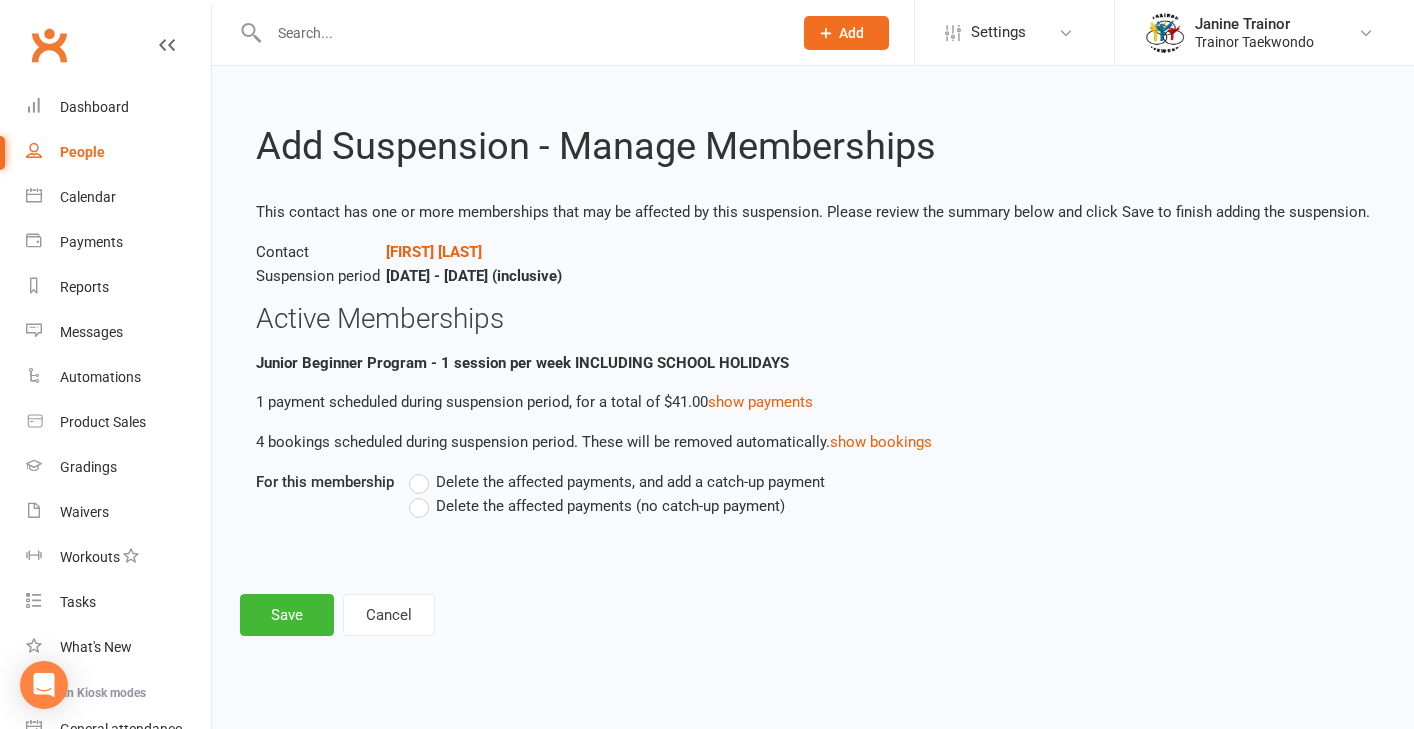 scroll, scrollTop: 0, scrollLeft: 0, axis: both 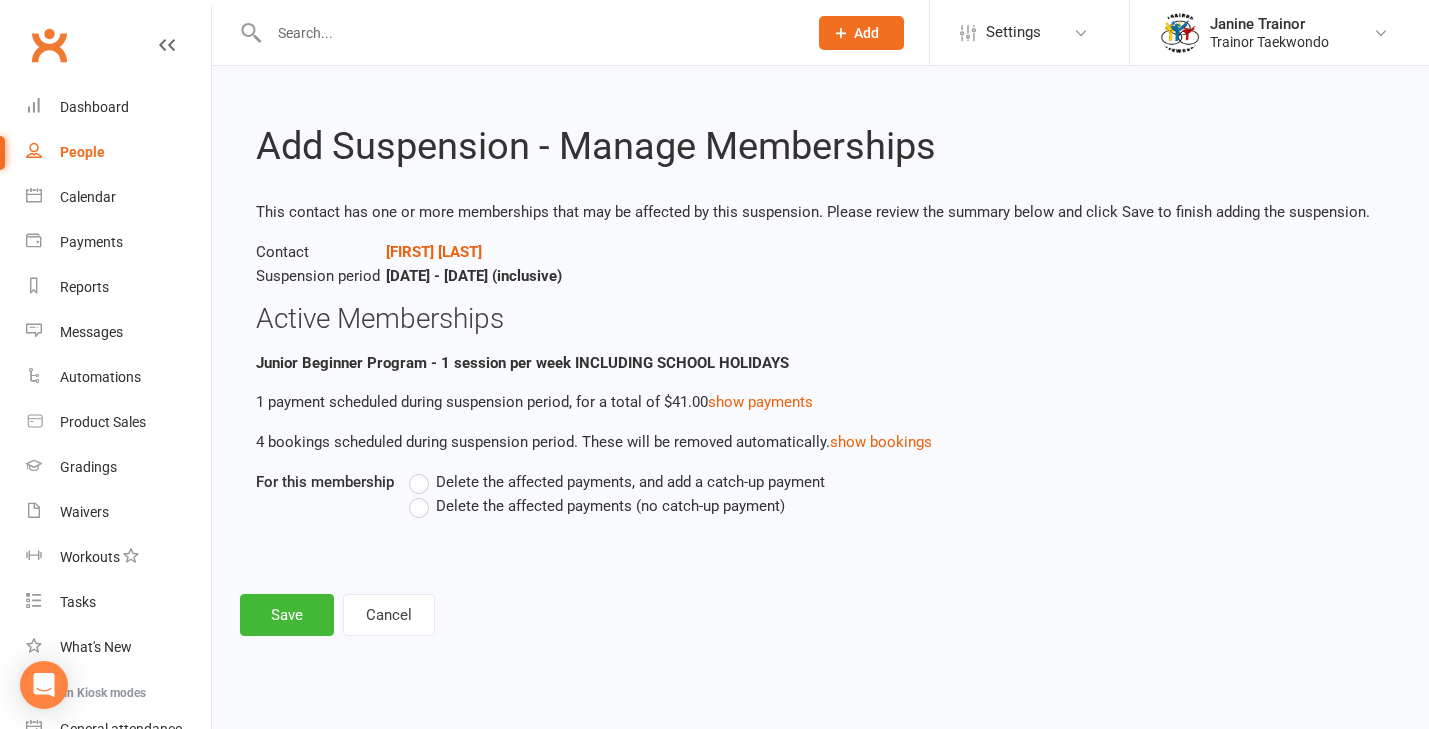 click on "Delete the affected payments (no catch-up payment)" at bounding box center [597, 506] 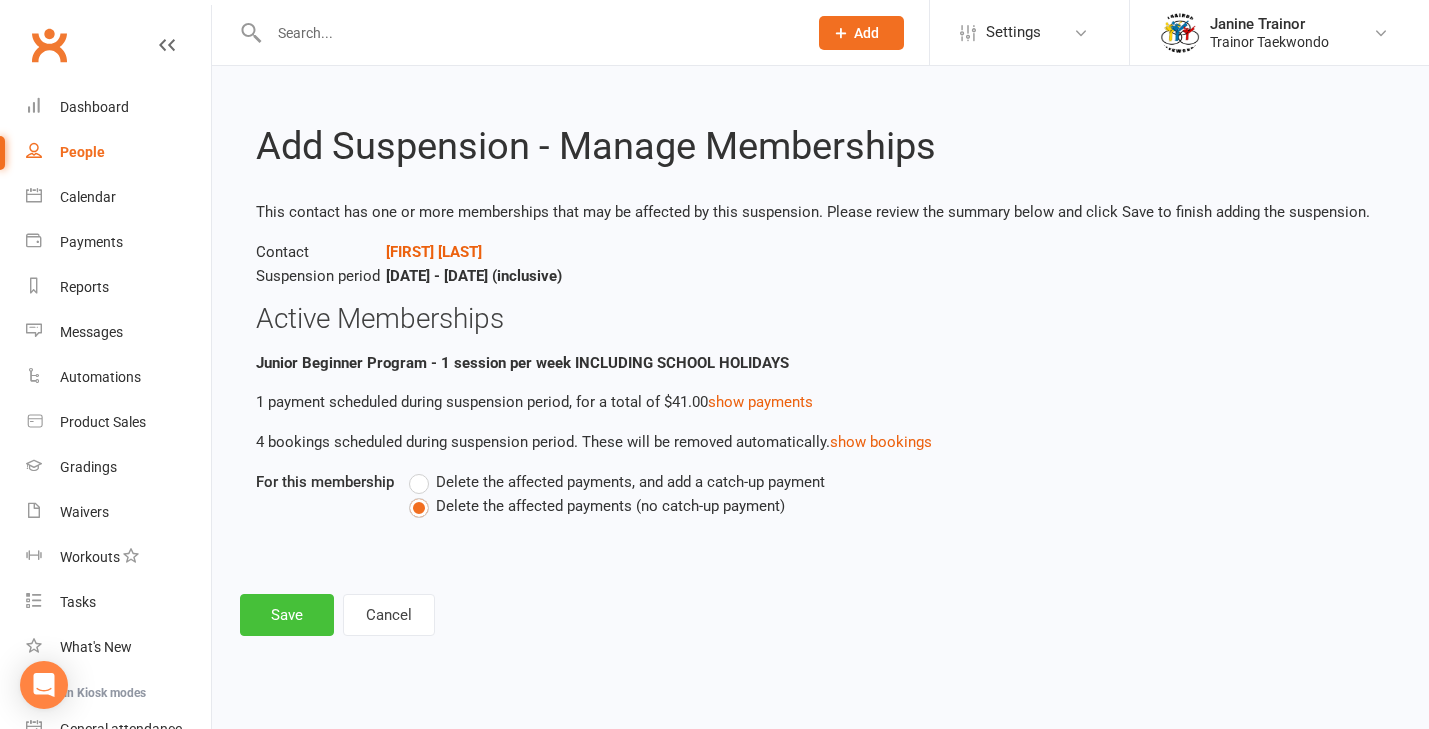 click on "Save" at bounding box center (287, 615) 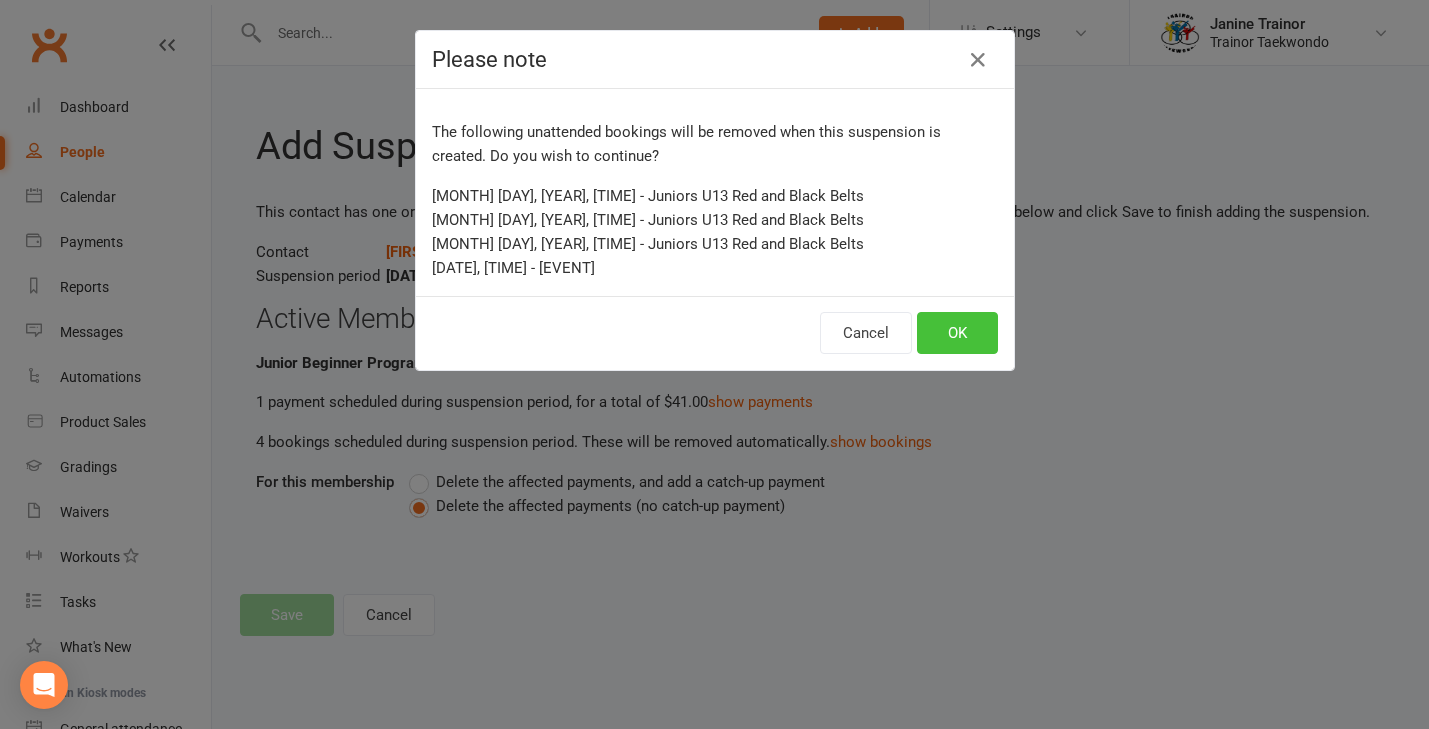 click on "OK" at bounding box center [957, 333] 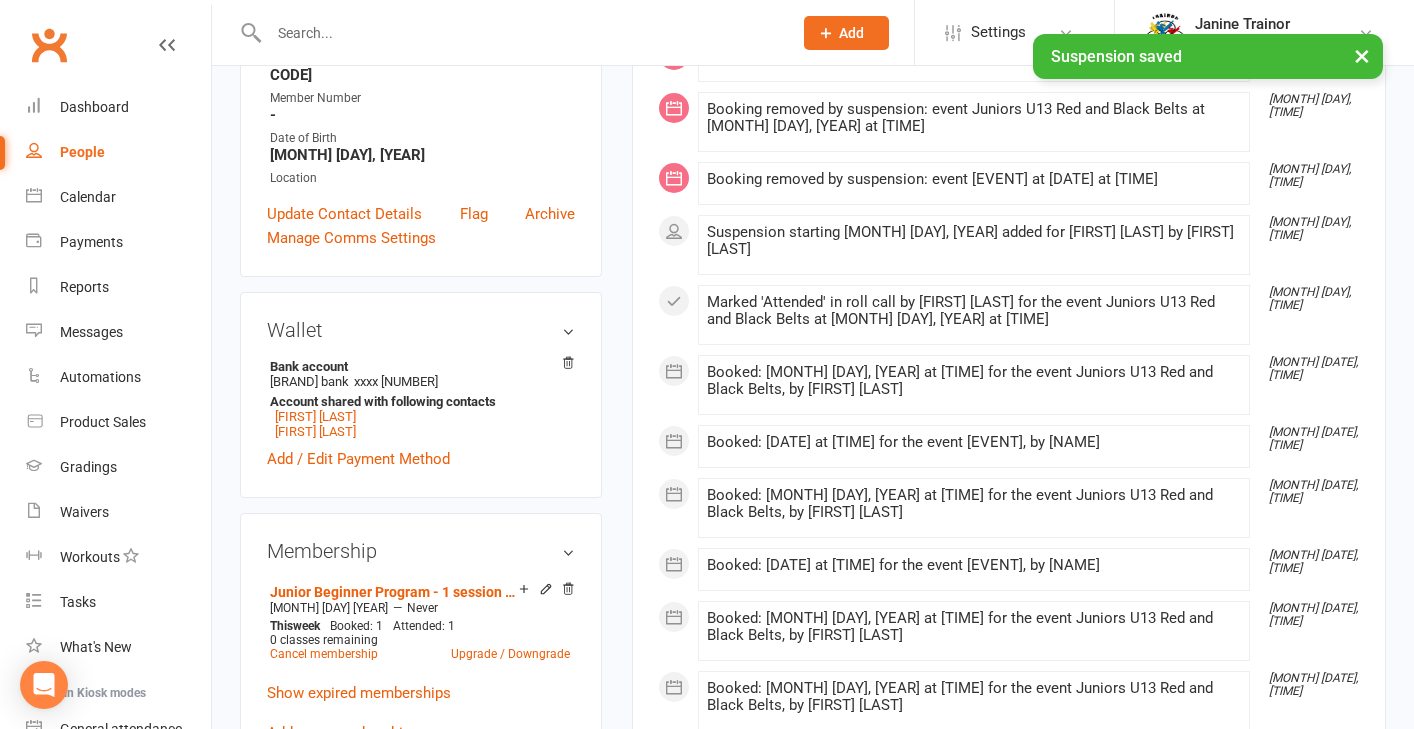 scroll, scrollTop: 469, scrollLeft: 0, axis: vertical 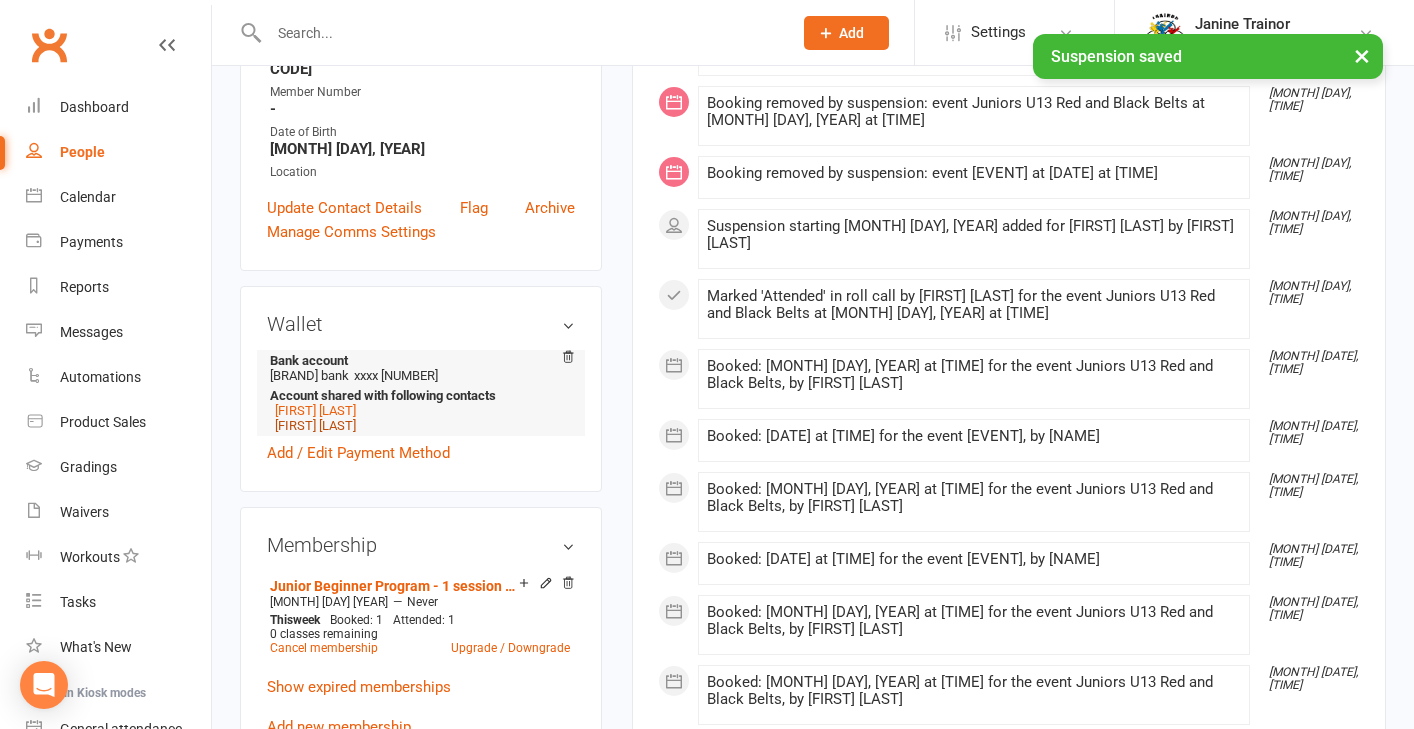 click on "[FIRST] [LAST]" at bounding box center (315, 425) 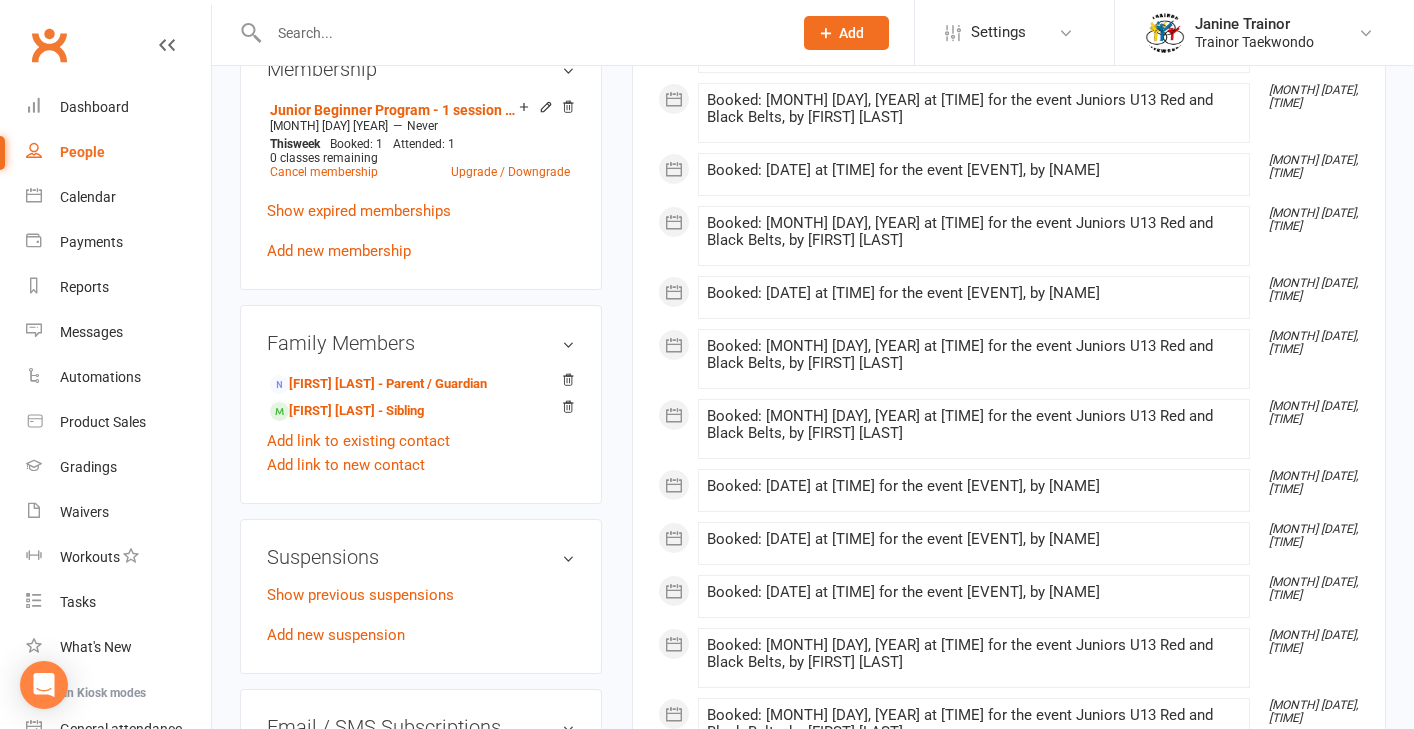 scroll, scrollTop: 993, scrollLeft: 0, axis: vertical 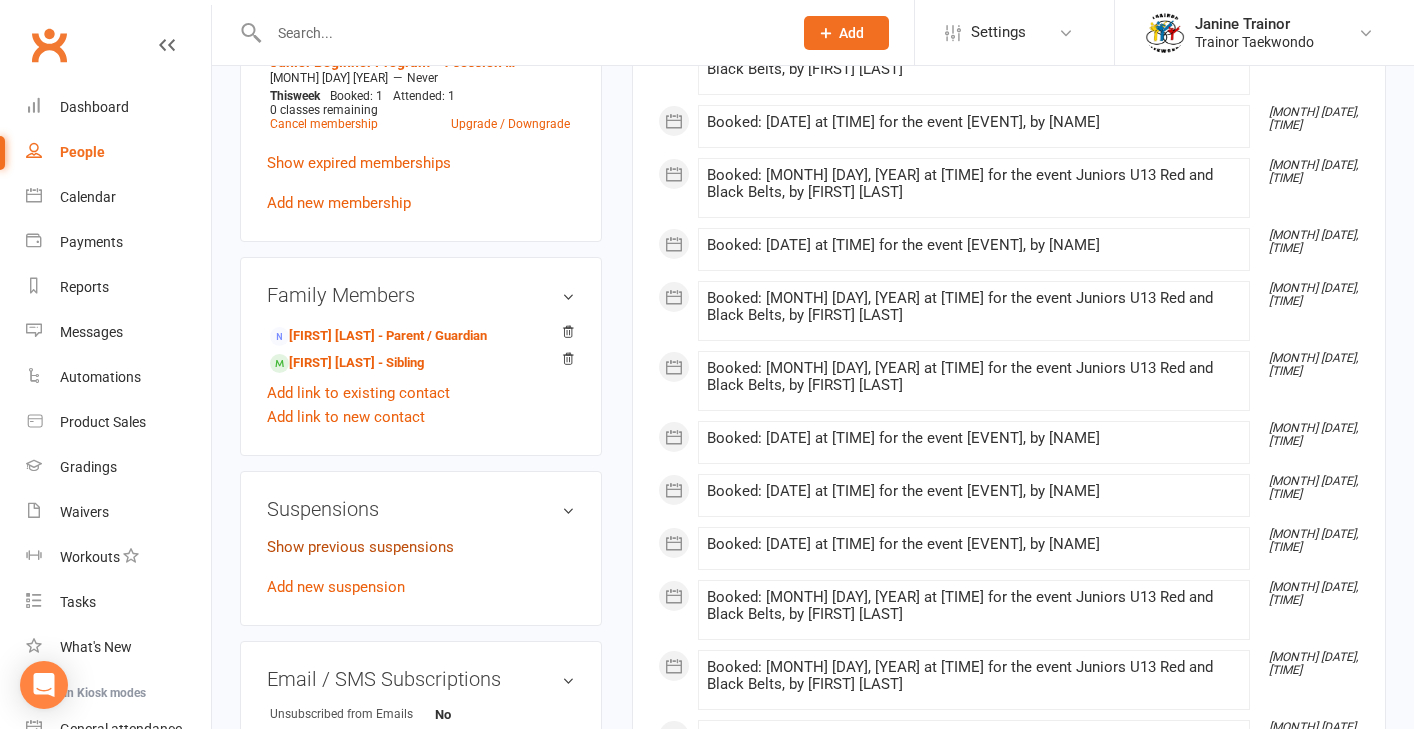 click on "Show previous suspensions" at bounding box center [360, 547] 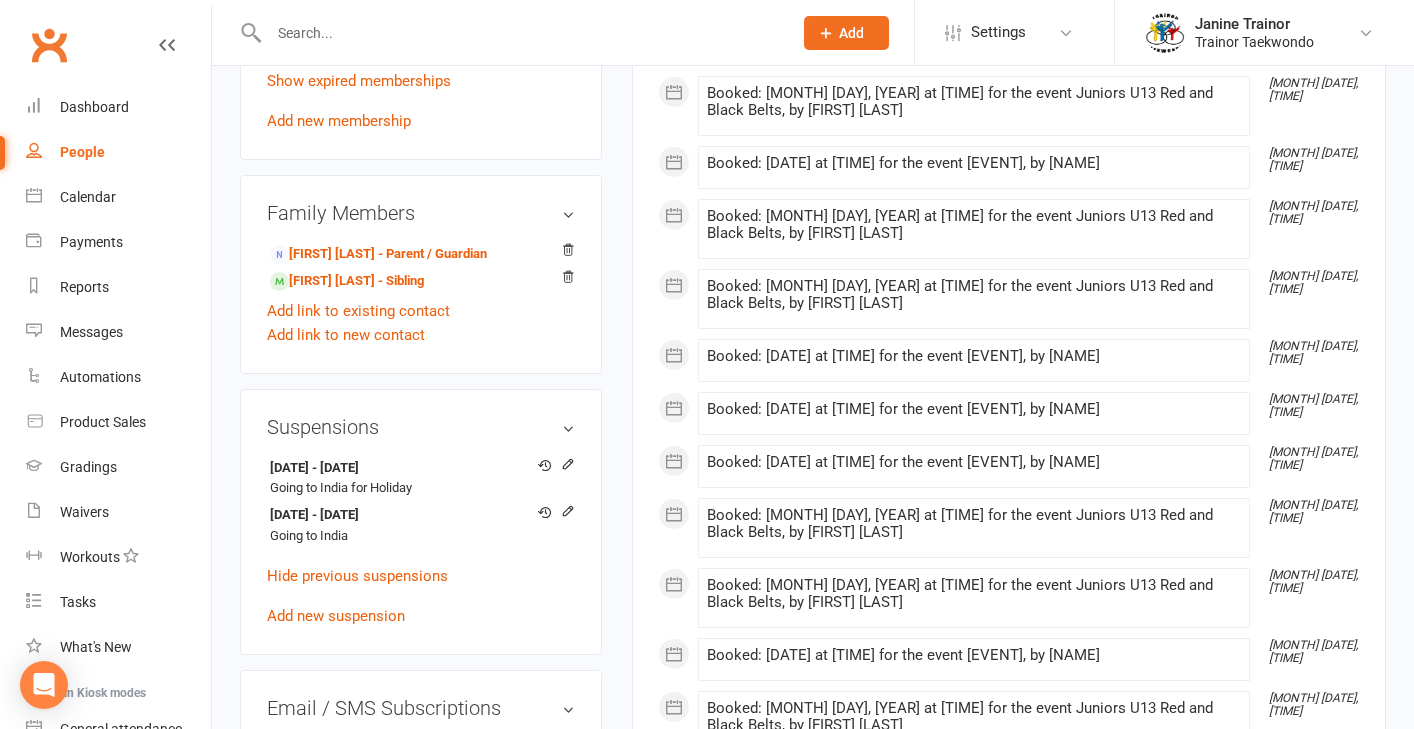 scroll, scrollTop: 1085, scrollLeft: 0, axis: vertical 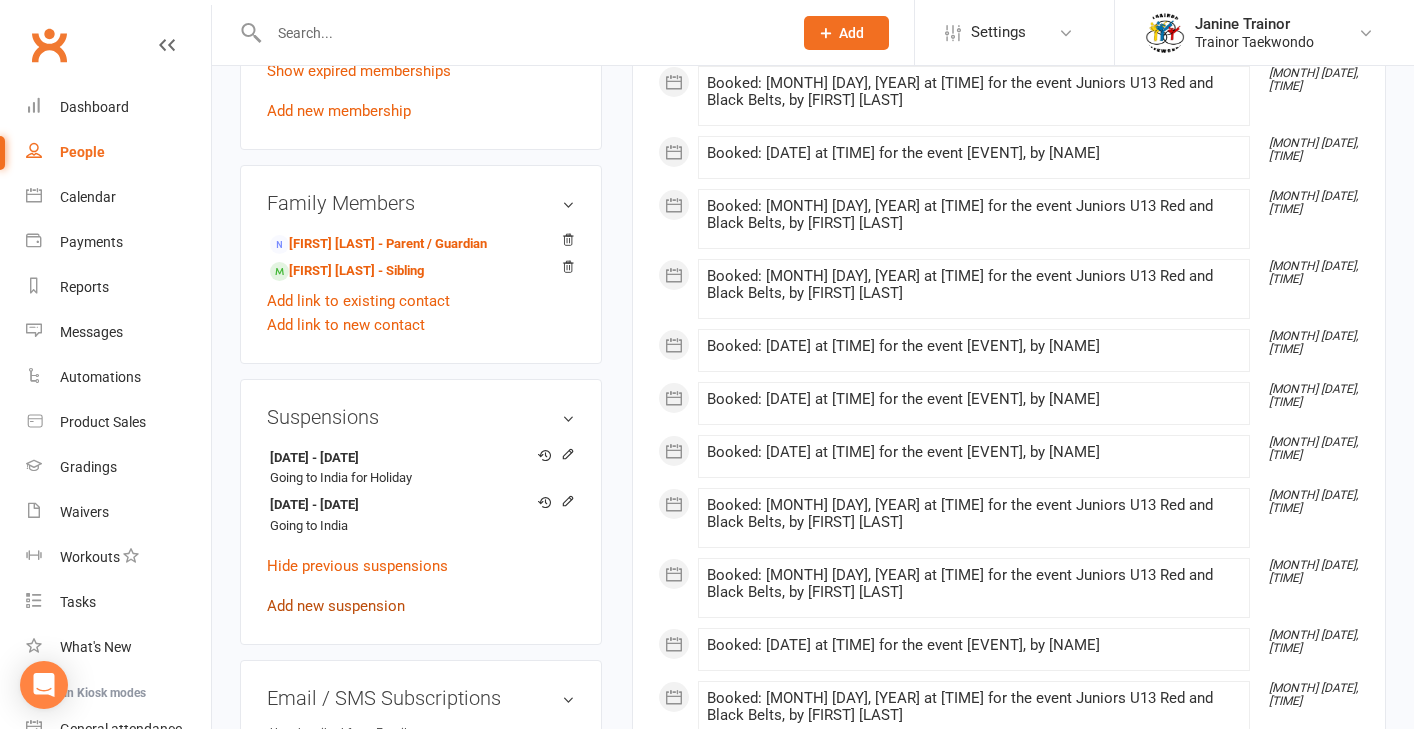 click on "Add new suspension" at bounding box center (336, 606) 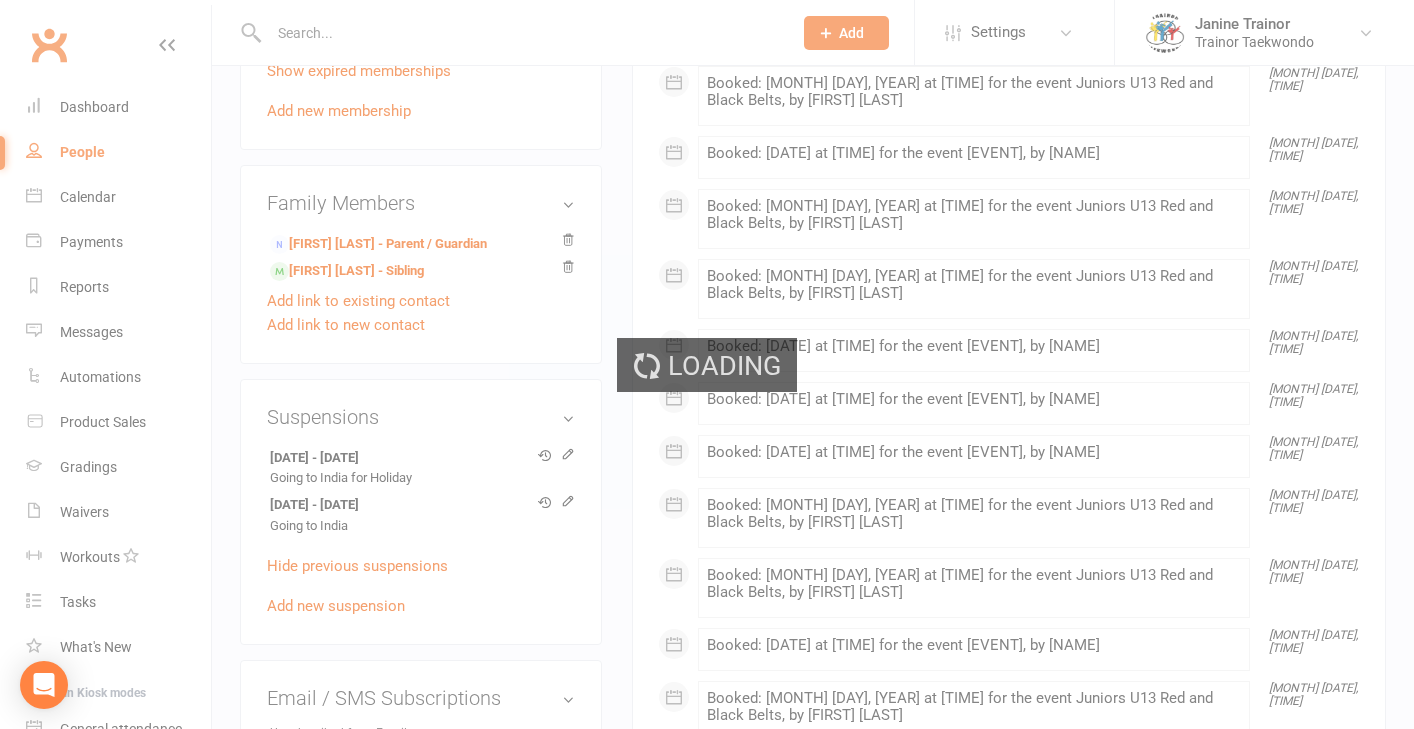 scroll, scrollTop: 0, scrollLeft: 0, axis: both 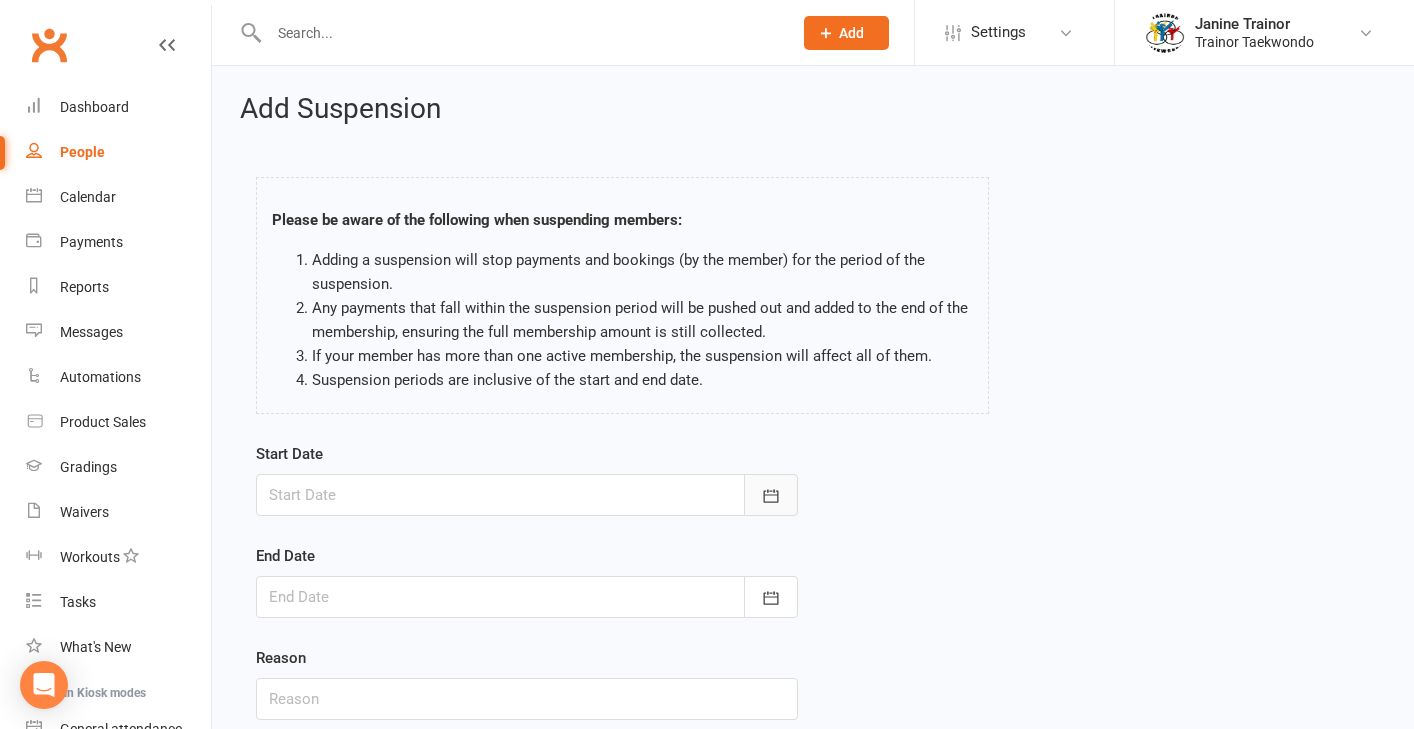 click 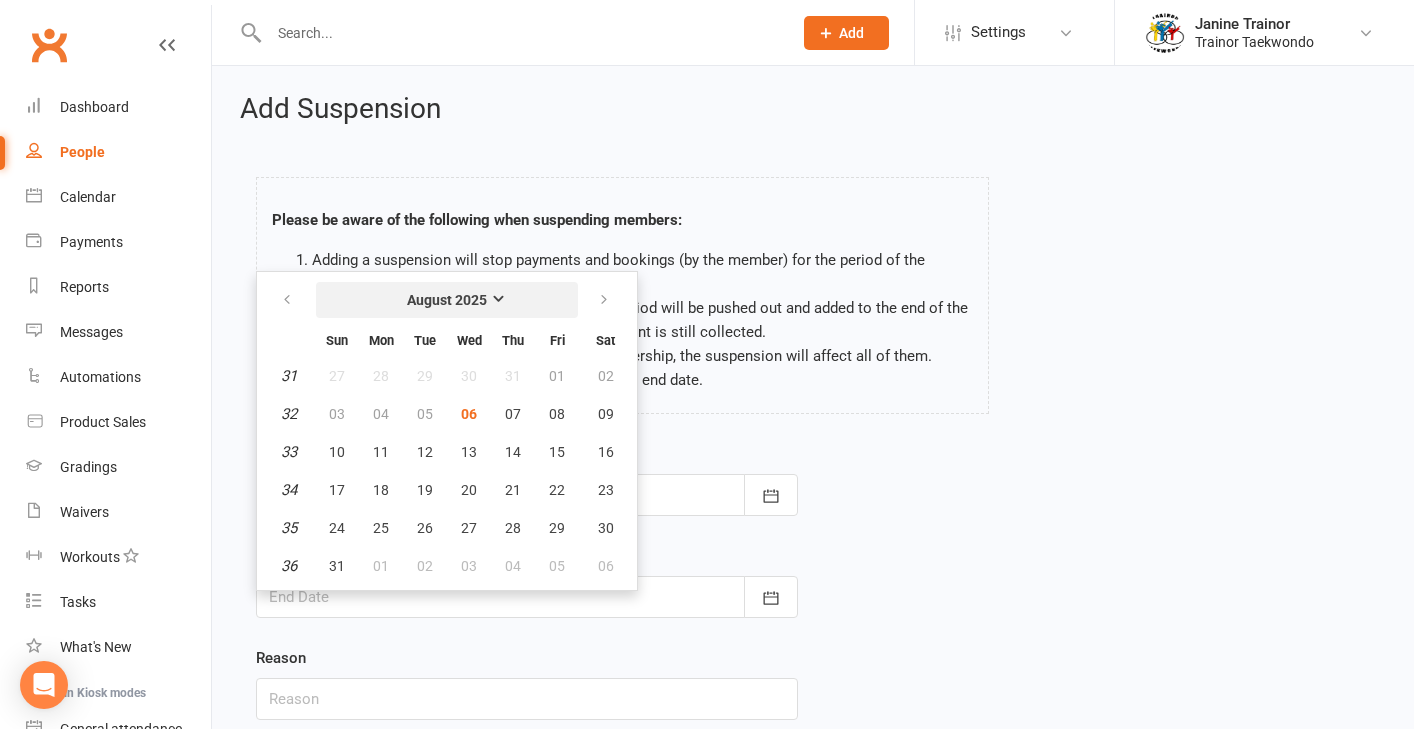 click on "August 2025" at bounding box center (447, 300) 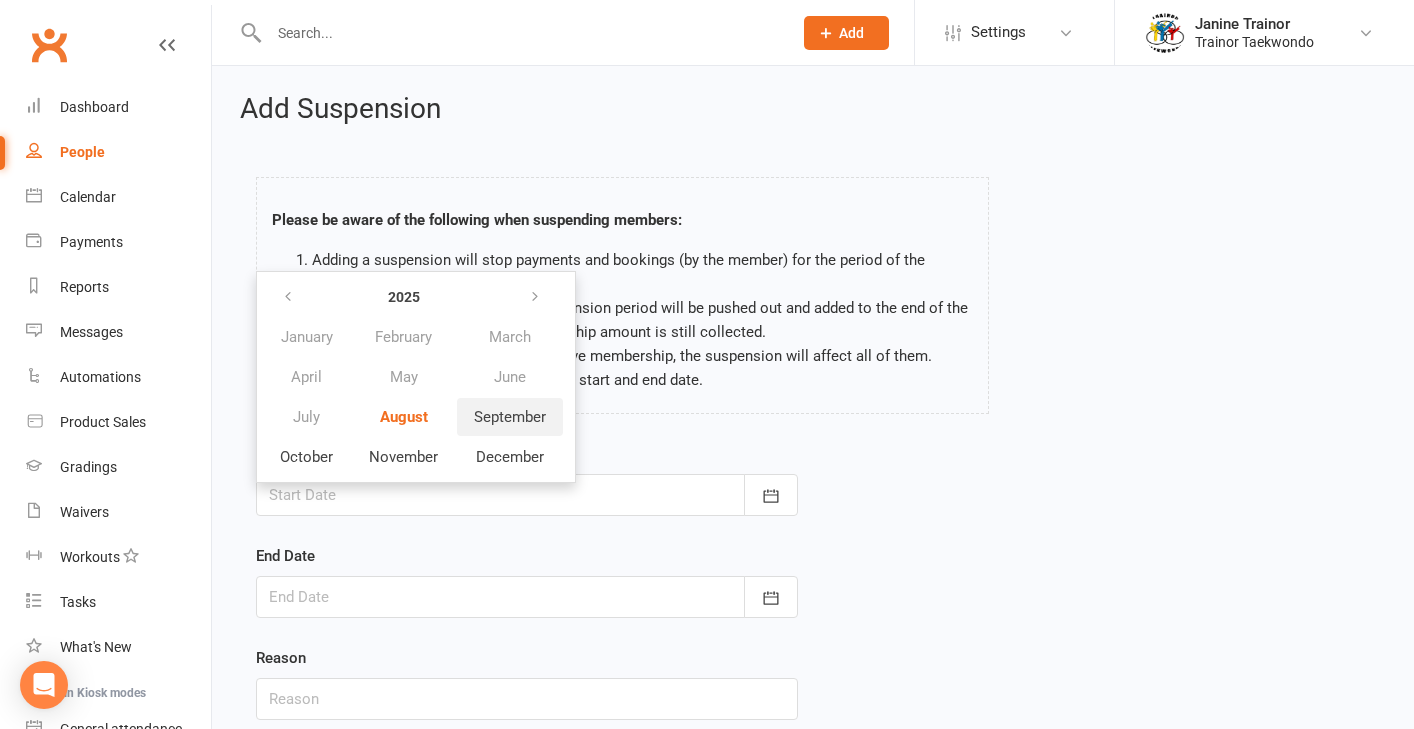 click on "September" at bounding box center (510, 417) 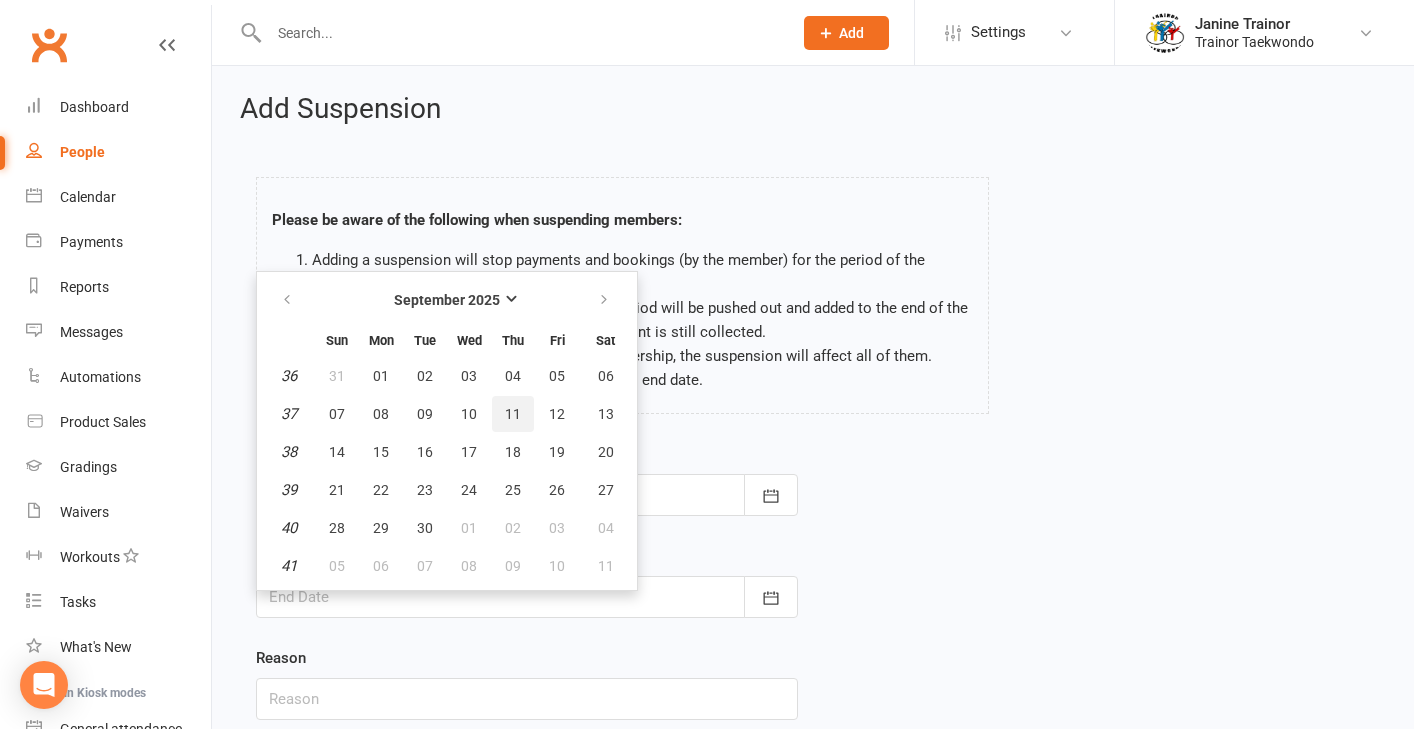 click on "11" at bounding box center [513, 414] 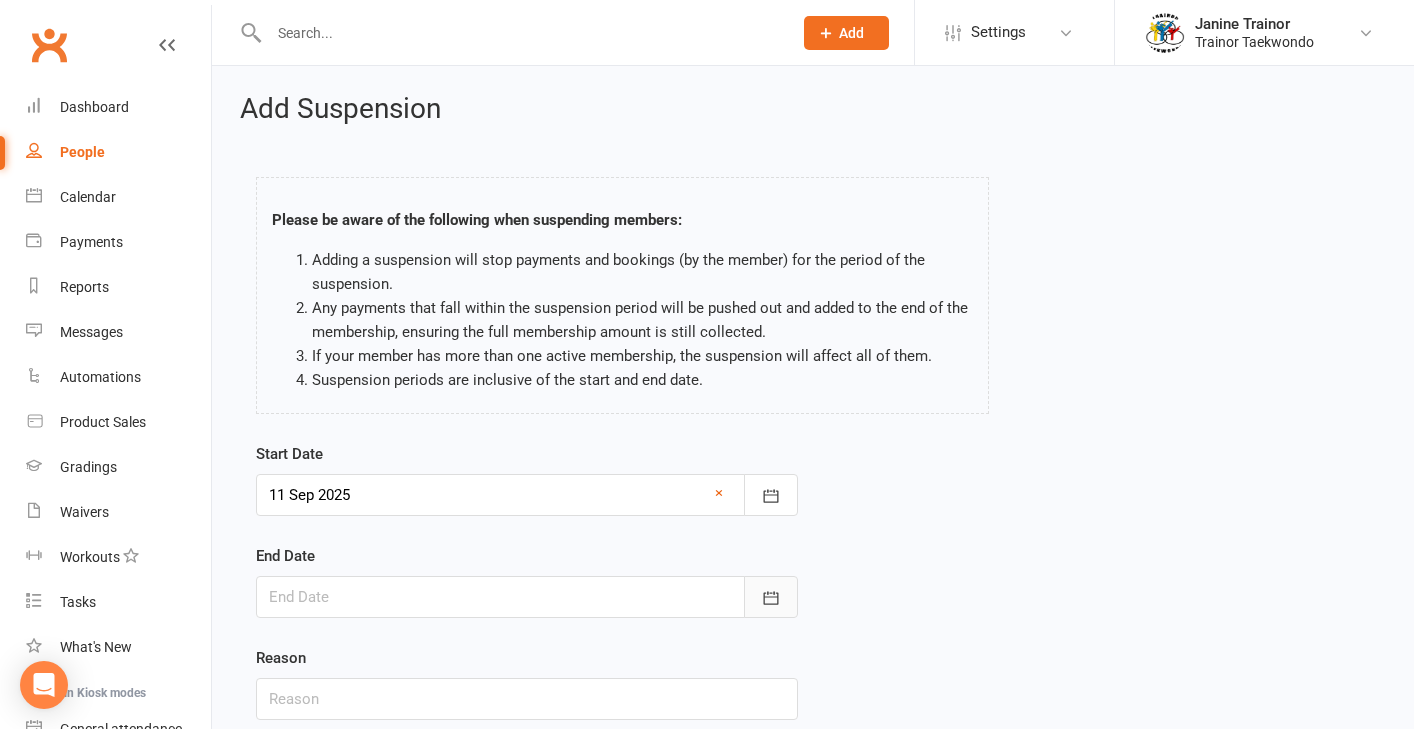 click at bounding box center (771, 597) 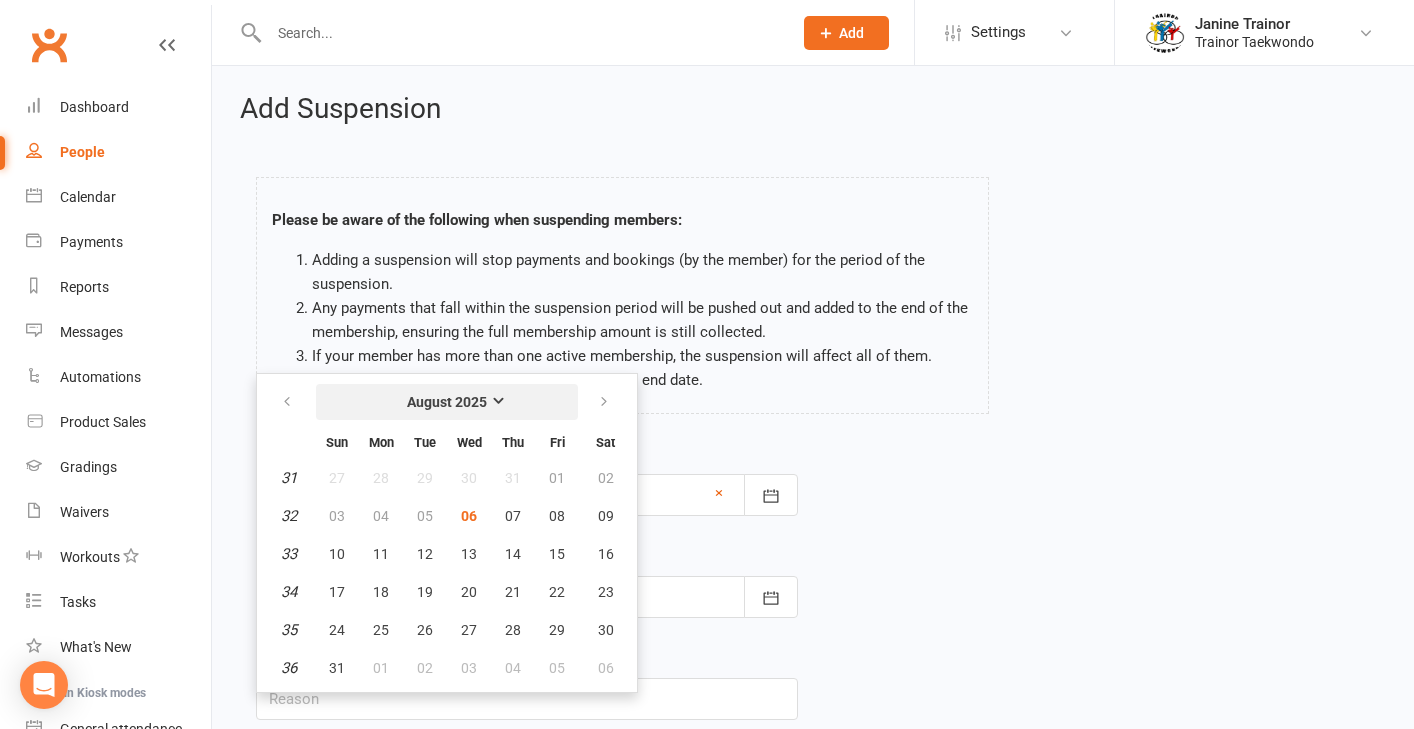 click on "August 2025" at bounding box center (447, 402) 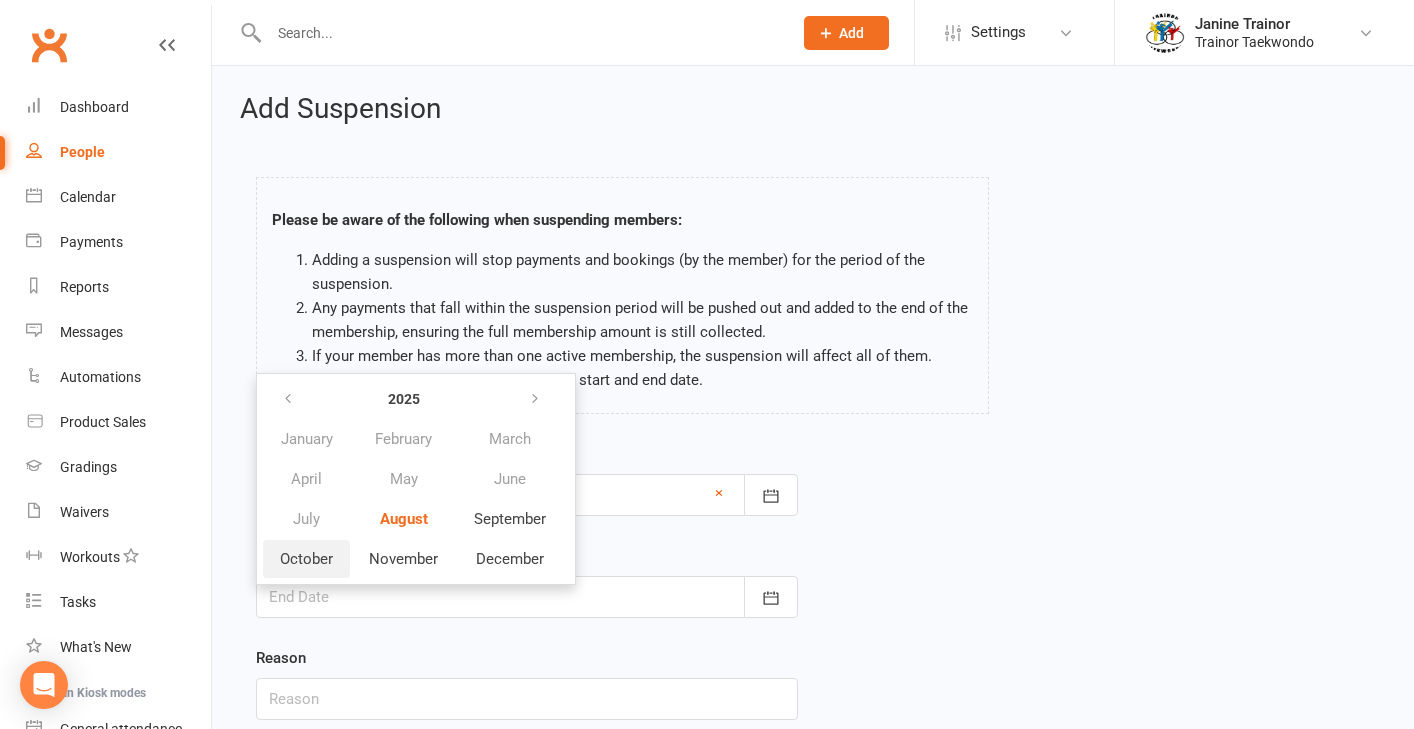 click on "October" at bounding box center [306, 559] 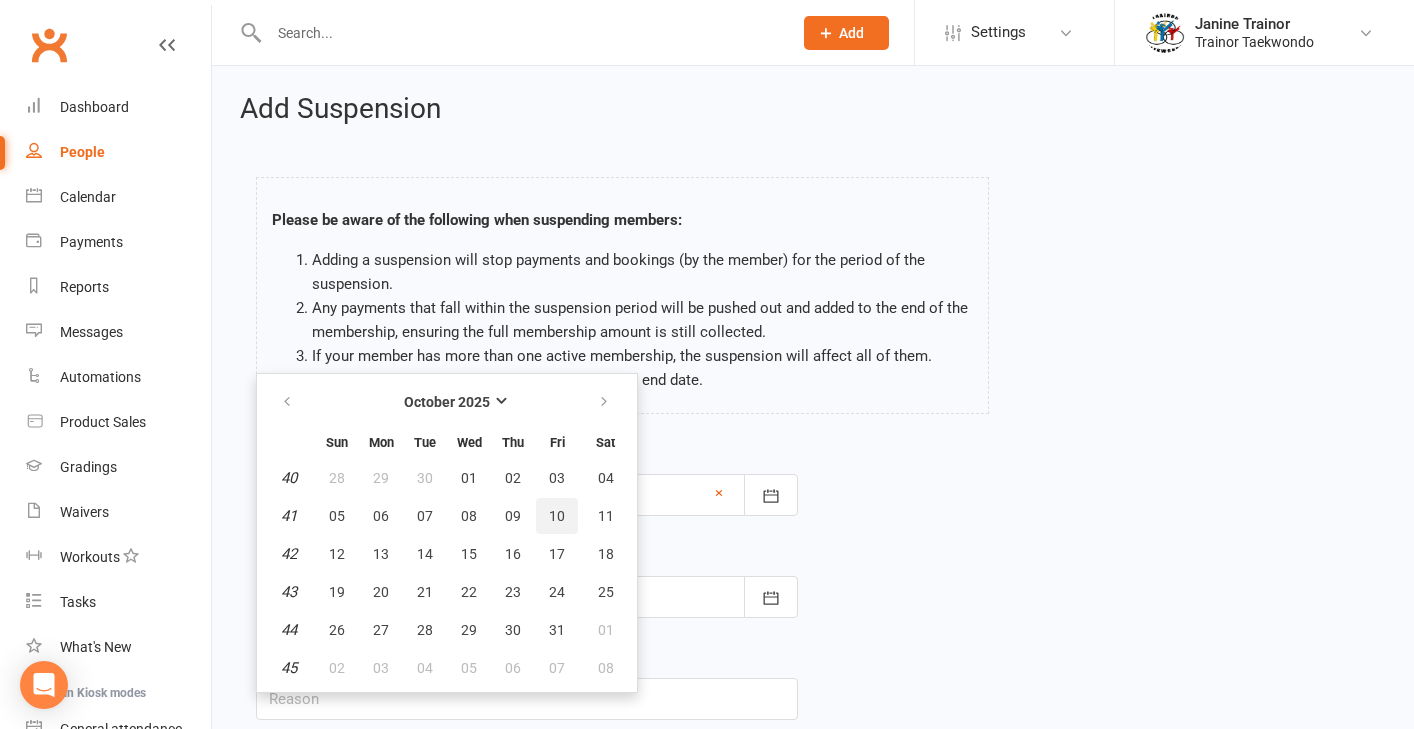 click on "10" at bounding box center [557, 516] 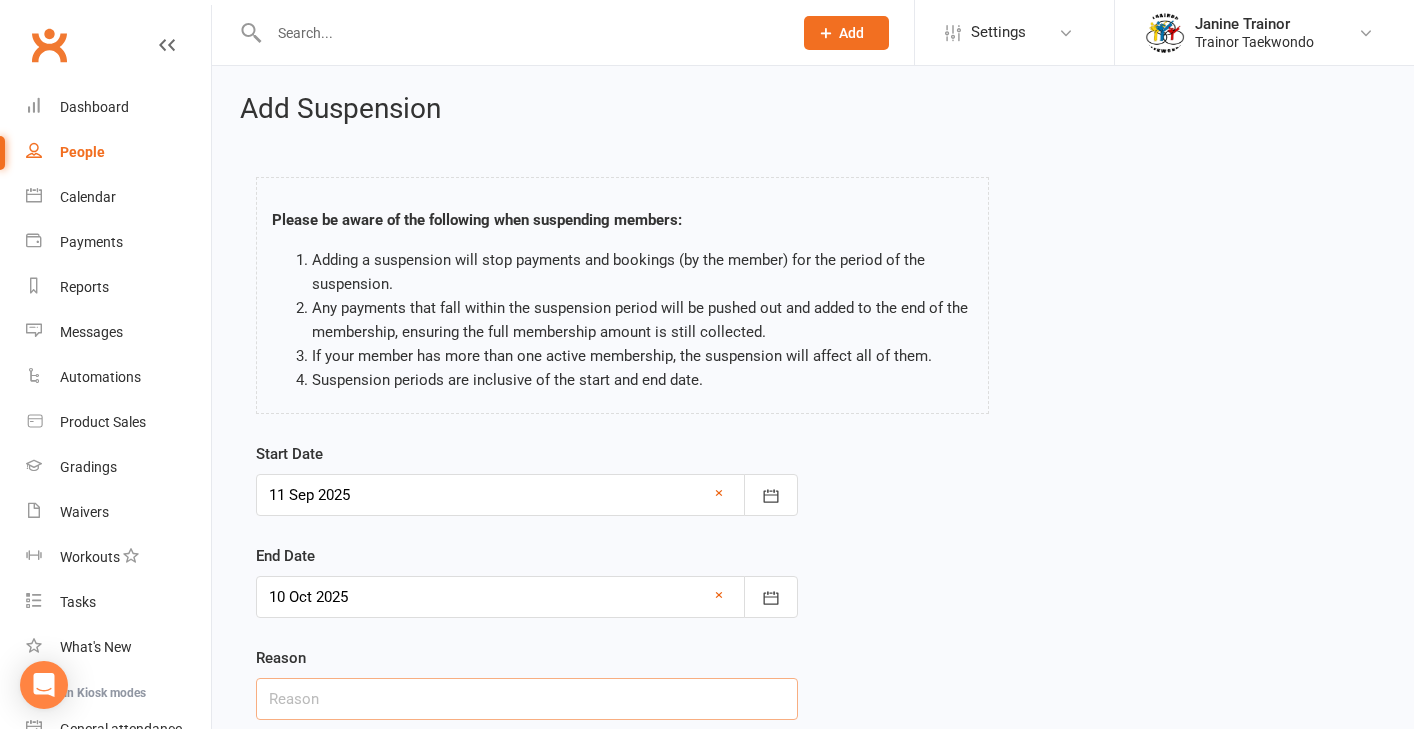 click at bounding box center [527, 699] 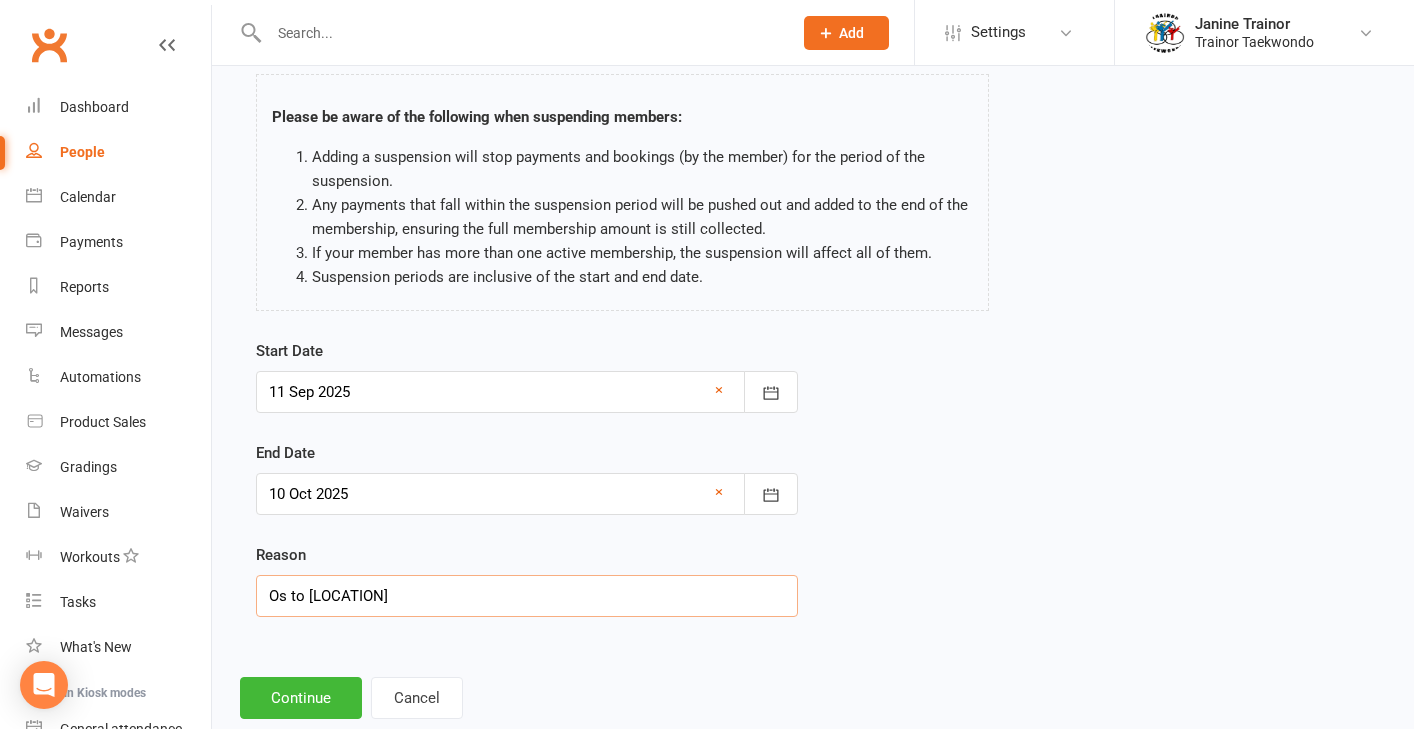 scroll, scrollTop: 166, scrollLeft: 0, axis: vertical 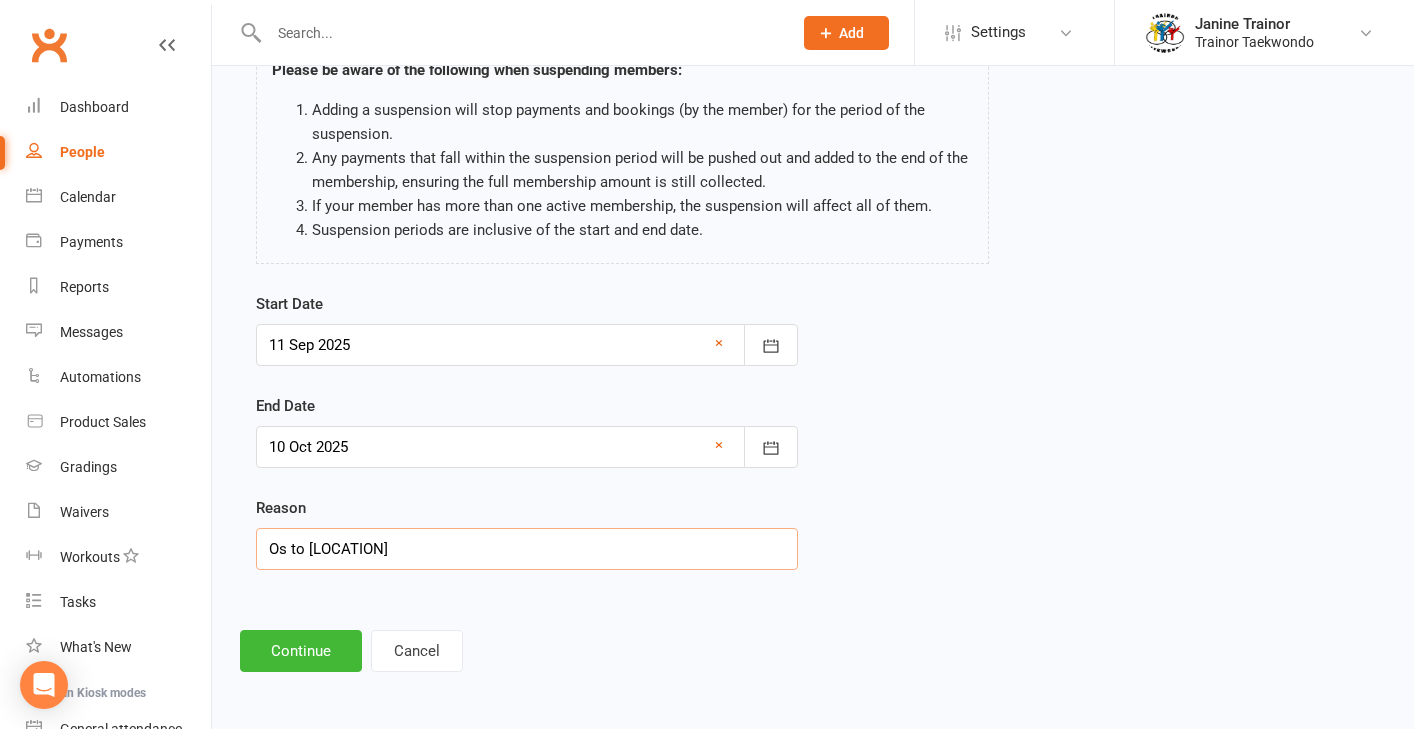 click on "Os to [LOCATION]" at bounding box center (527, 549) 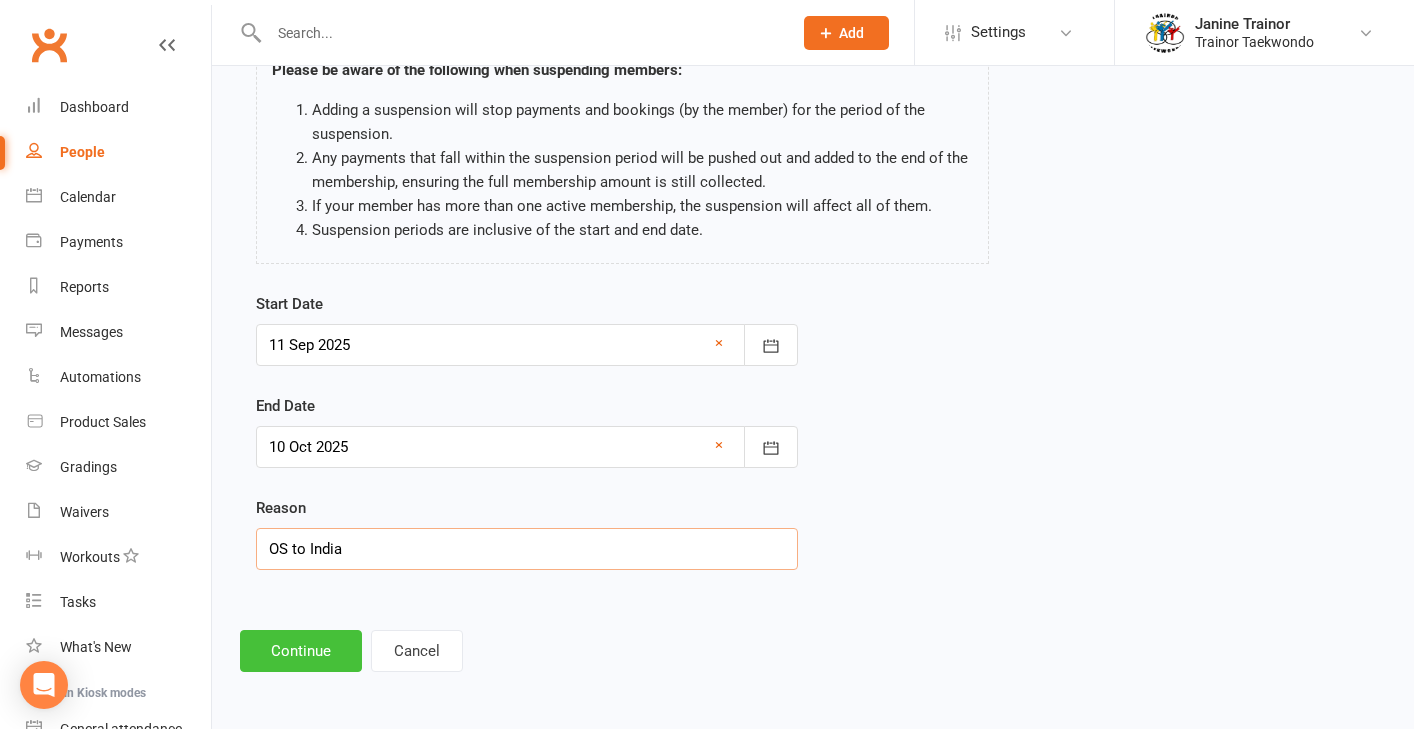 type on "OS to India" 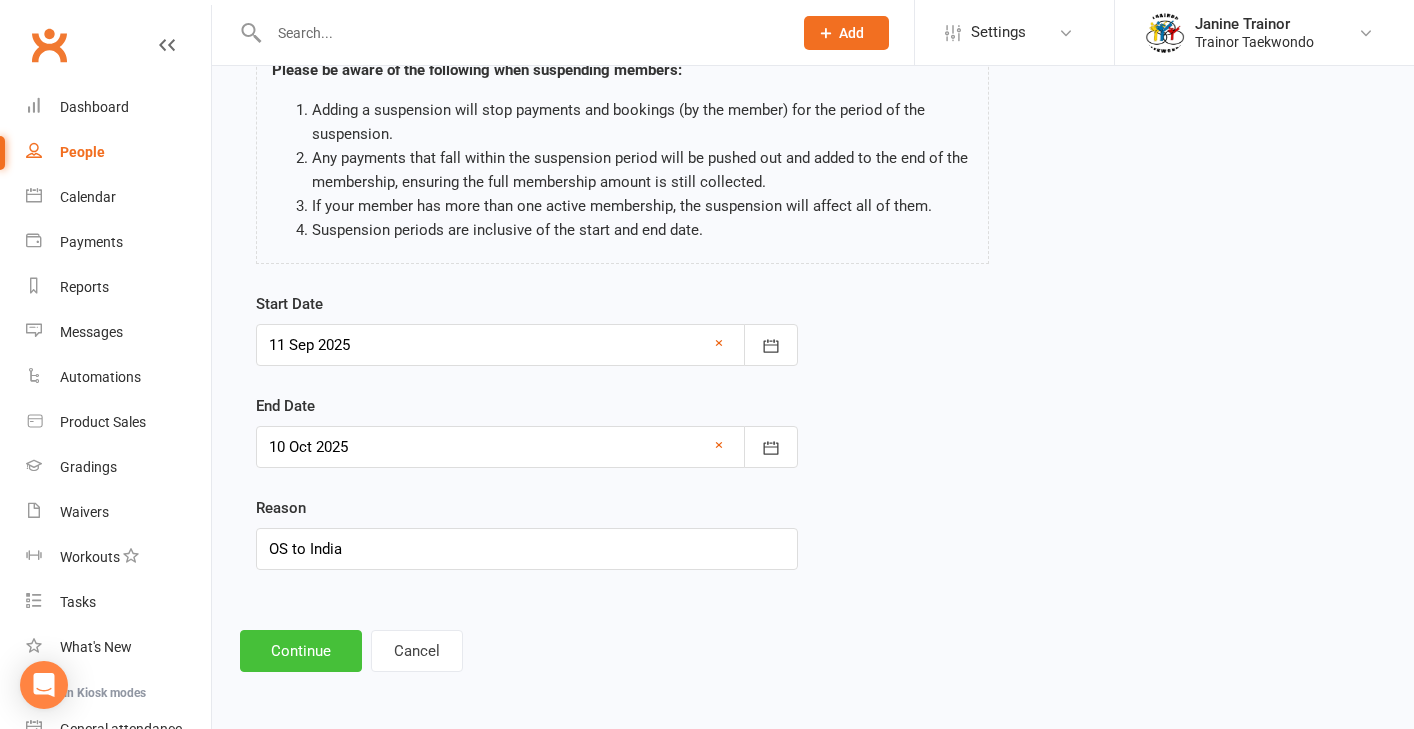 click on "Continue" at bounding box center [301, 651] 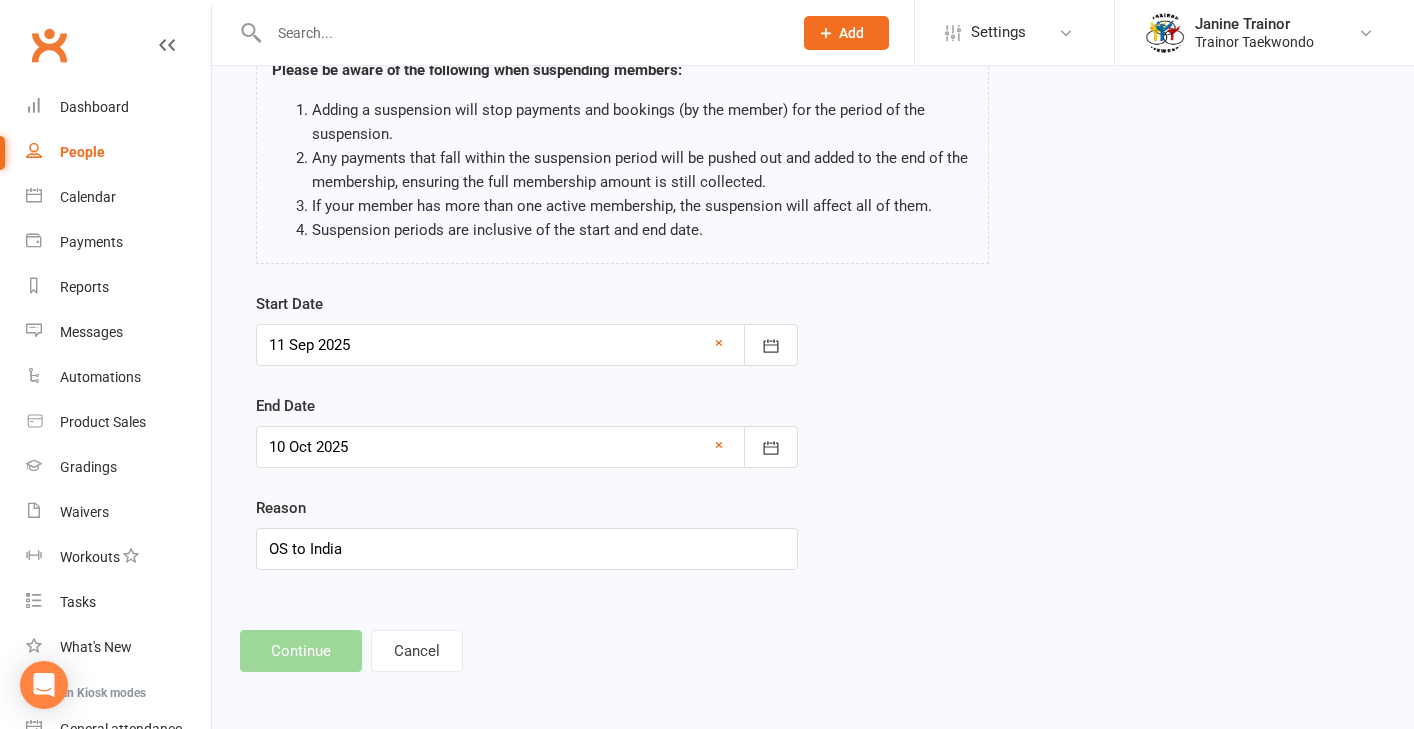 scroll, scrollTop: 0, scrollLeft: 0, axis: both 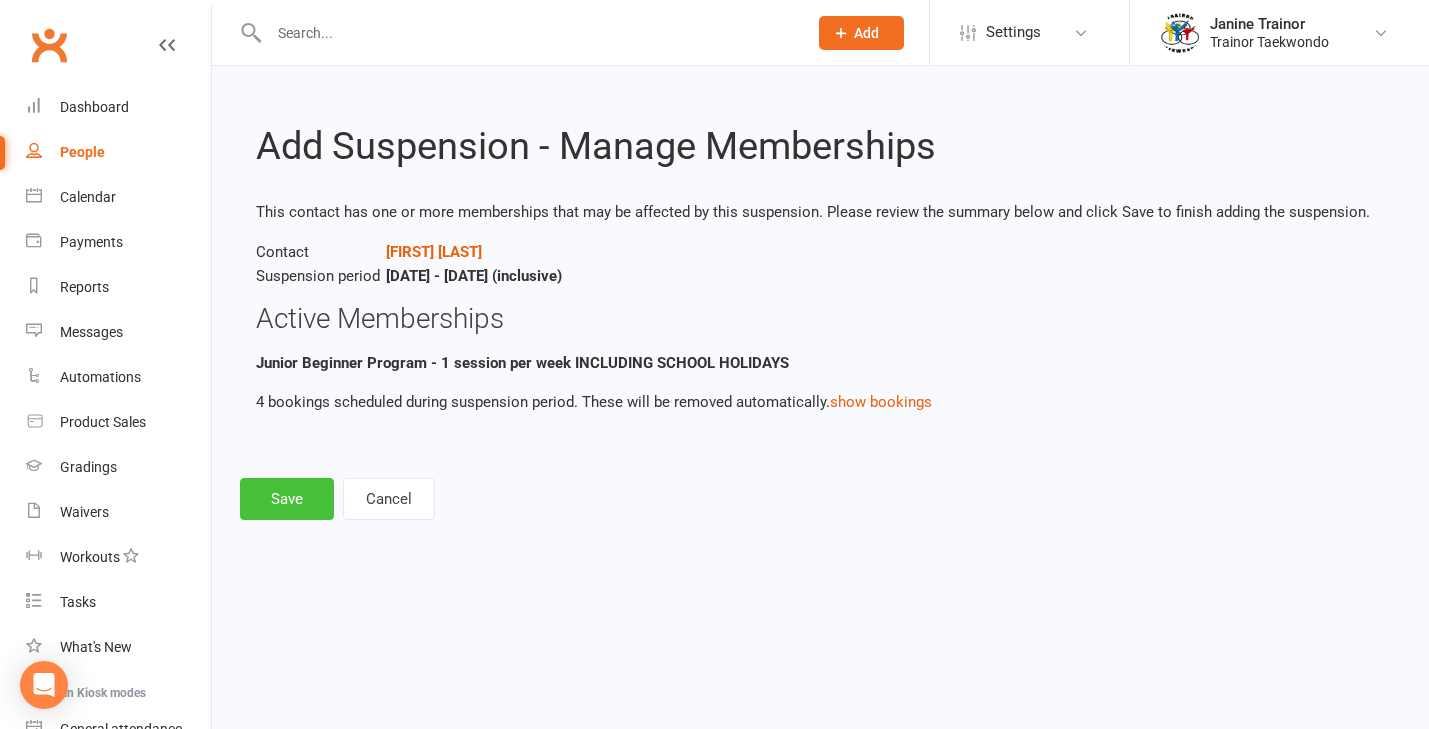 click on "Save" at bounding box center [287, 499] 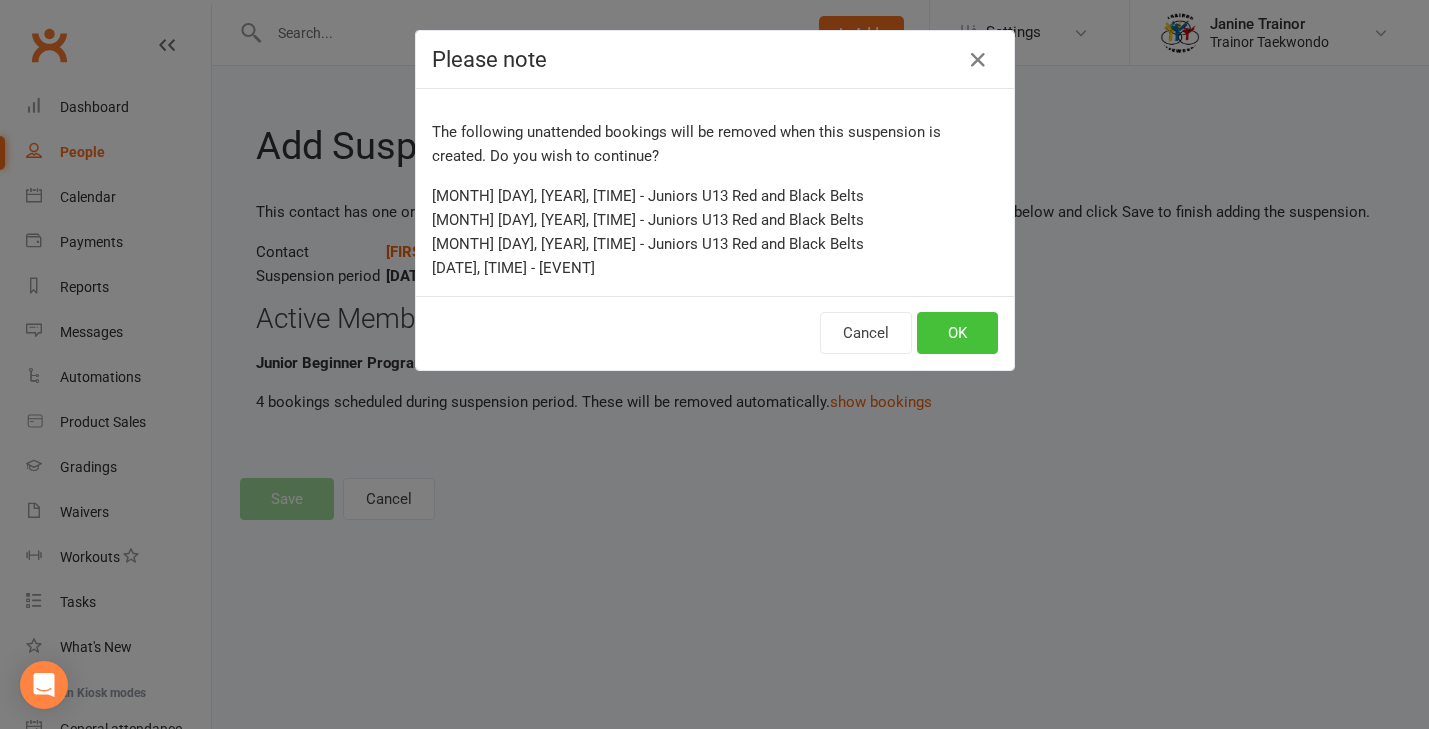 click on "OK" at bounding box center [957, 333] 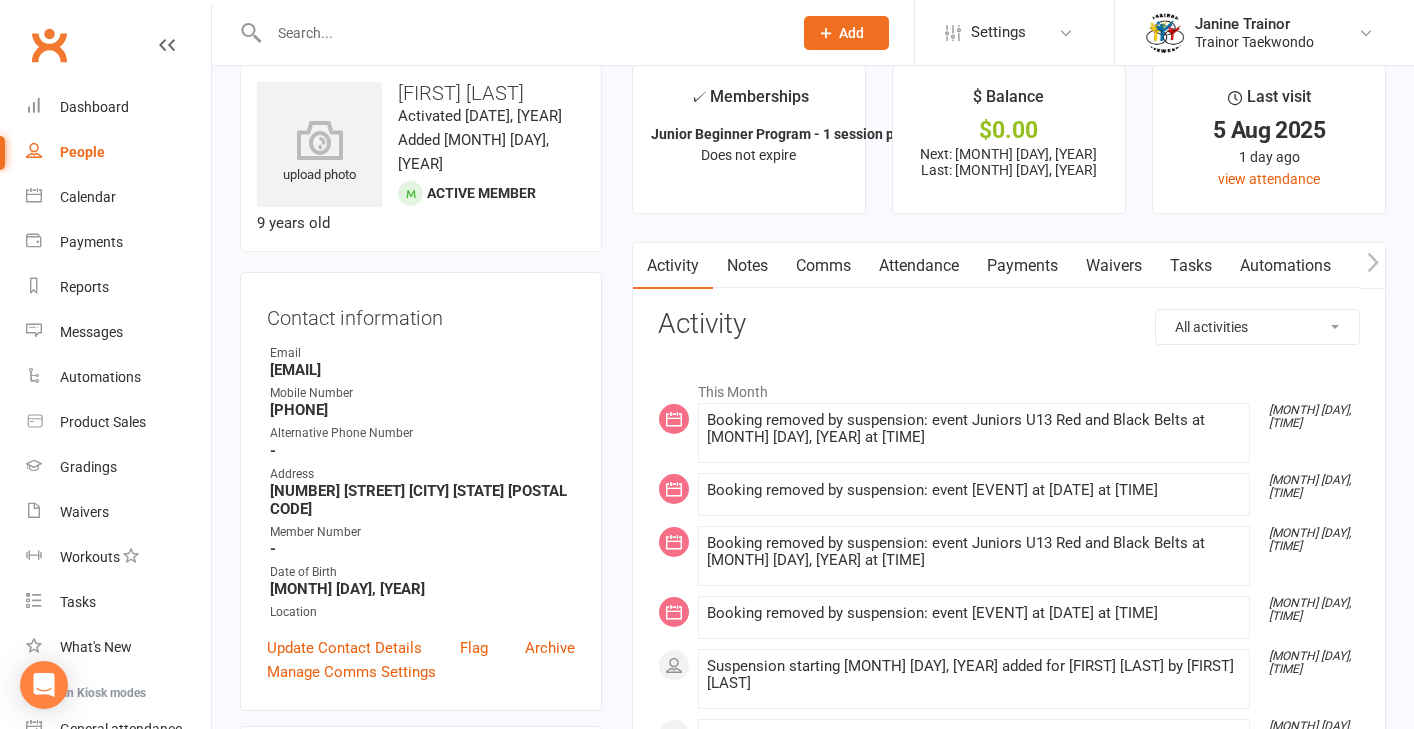 scroll, scrollTop: 0, scrollLeft: 0, axis: both 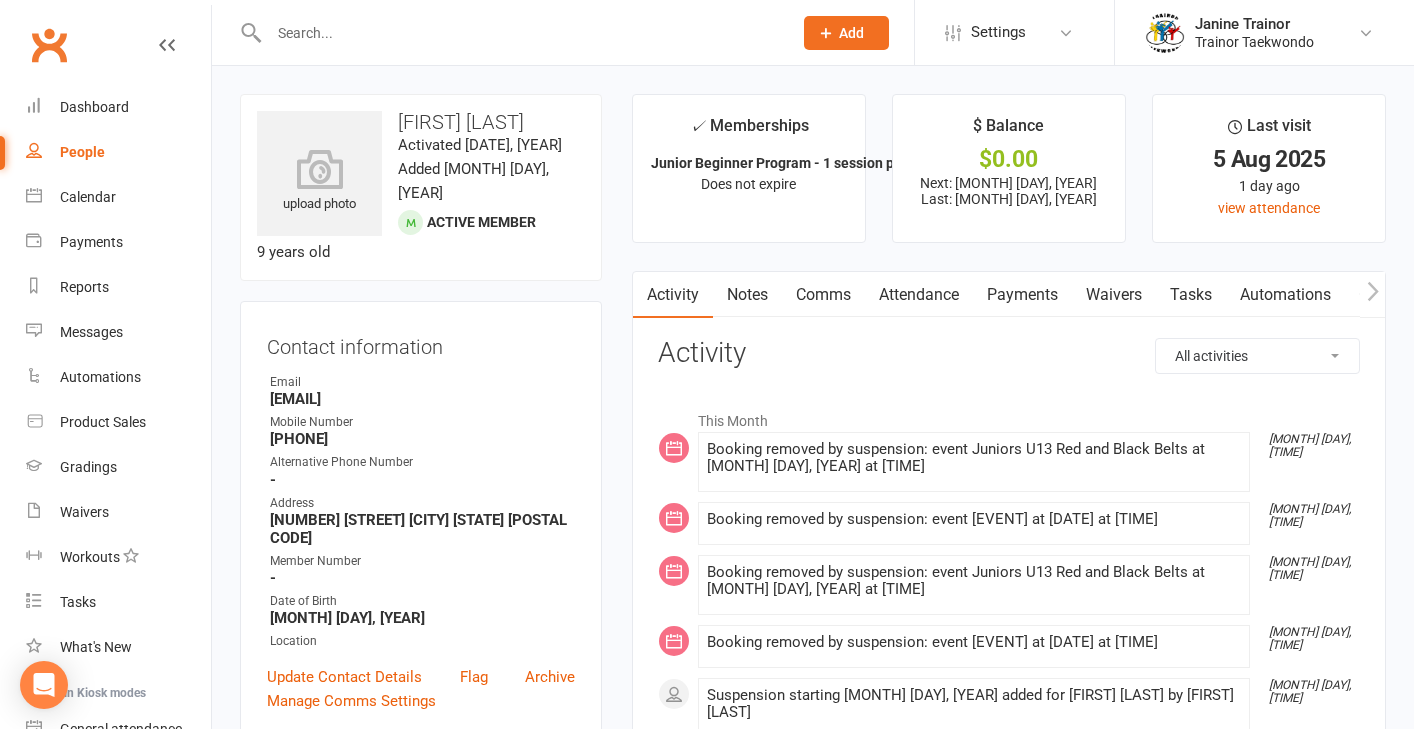 click on "Payments" at bounding box center (1022, 295) 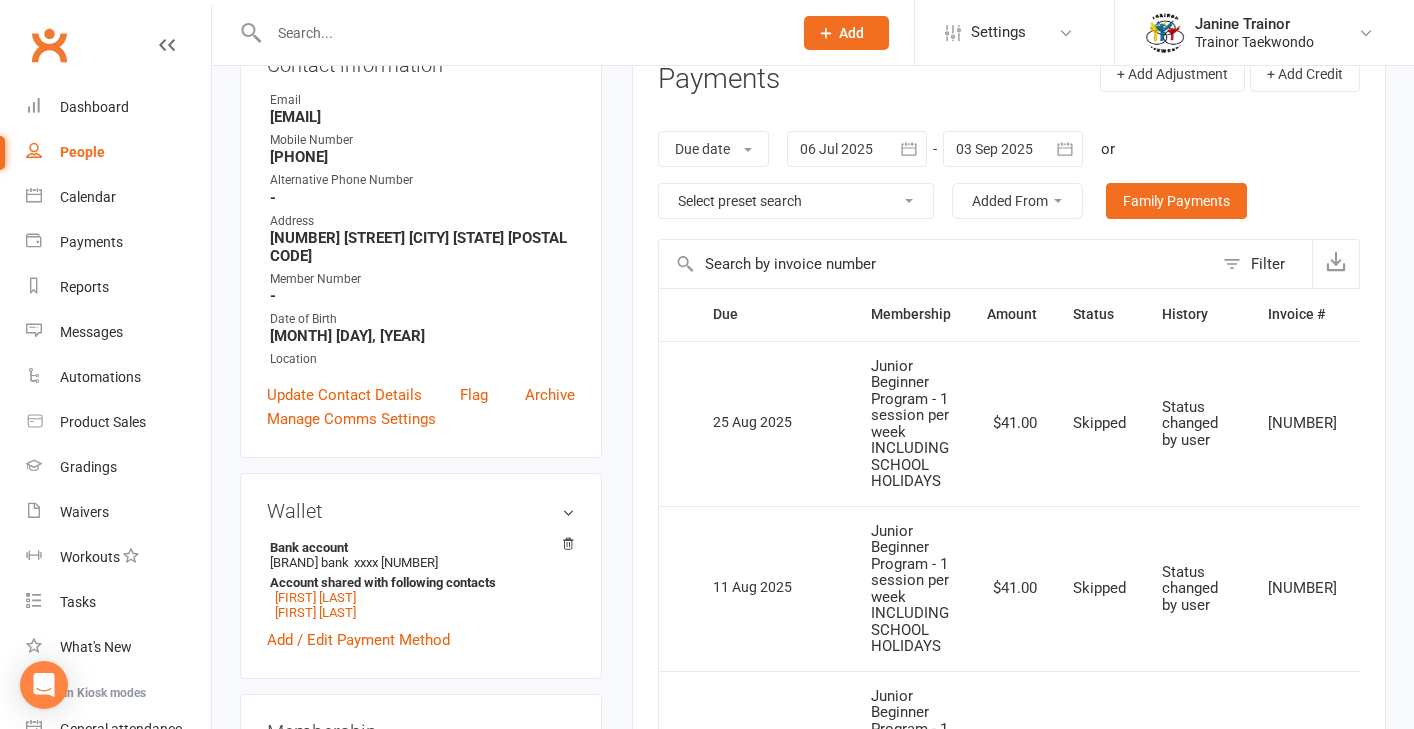 scroll, scrollTop: 0, scrollLeft: 0, axis: both 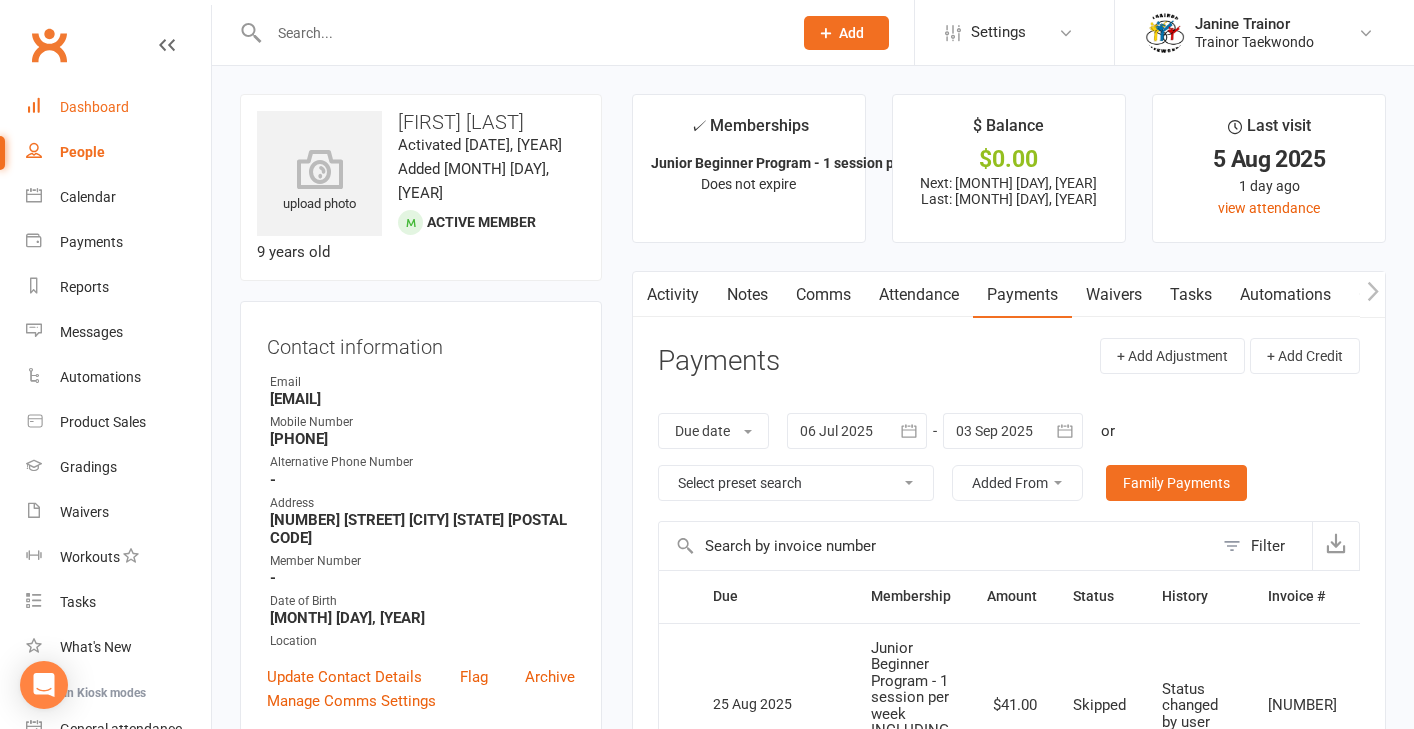 click on "Dashboard" at bounding box center [94, 107] 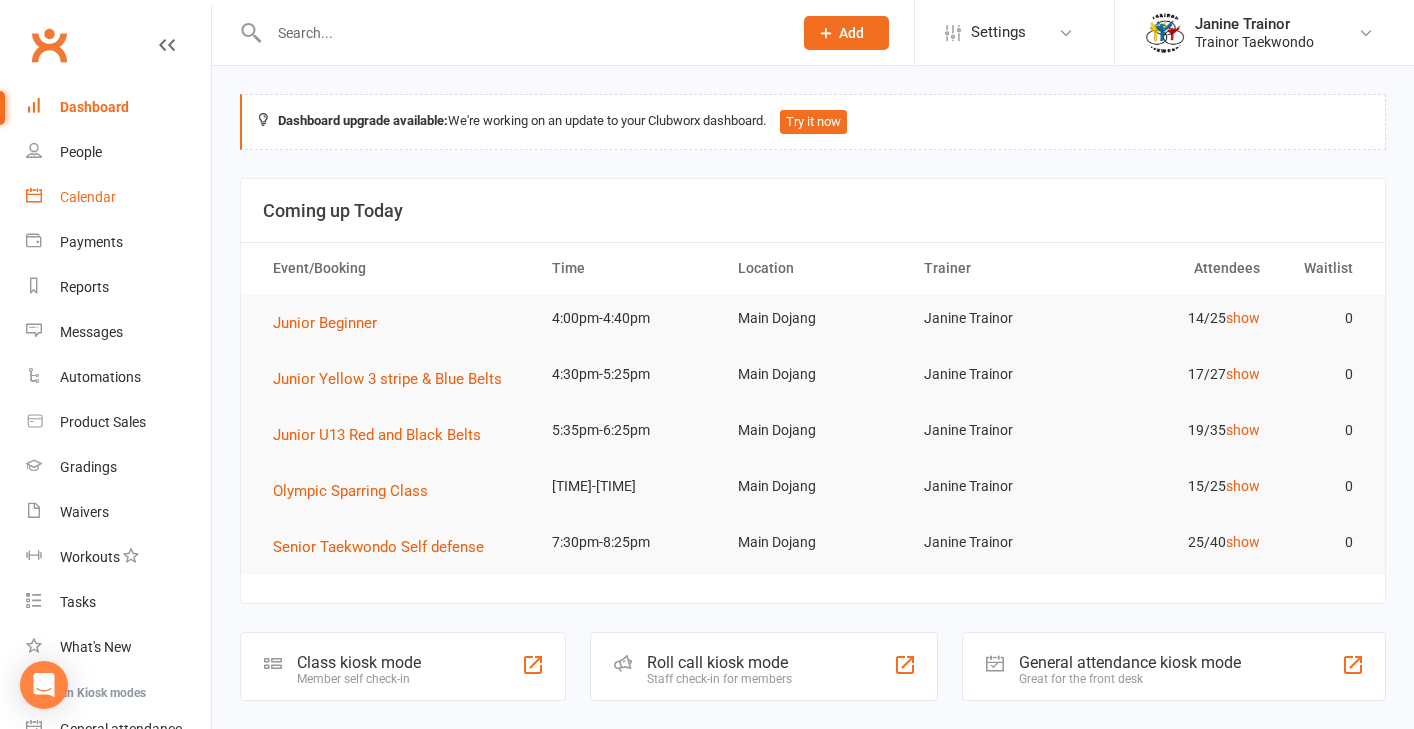 click on "Calendar" at bounding box center [88, 197] 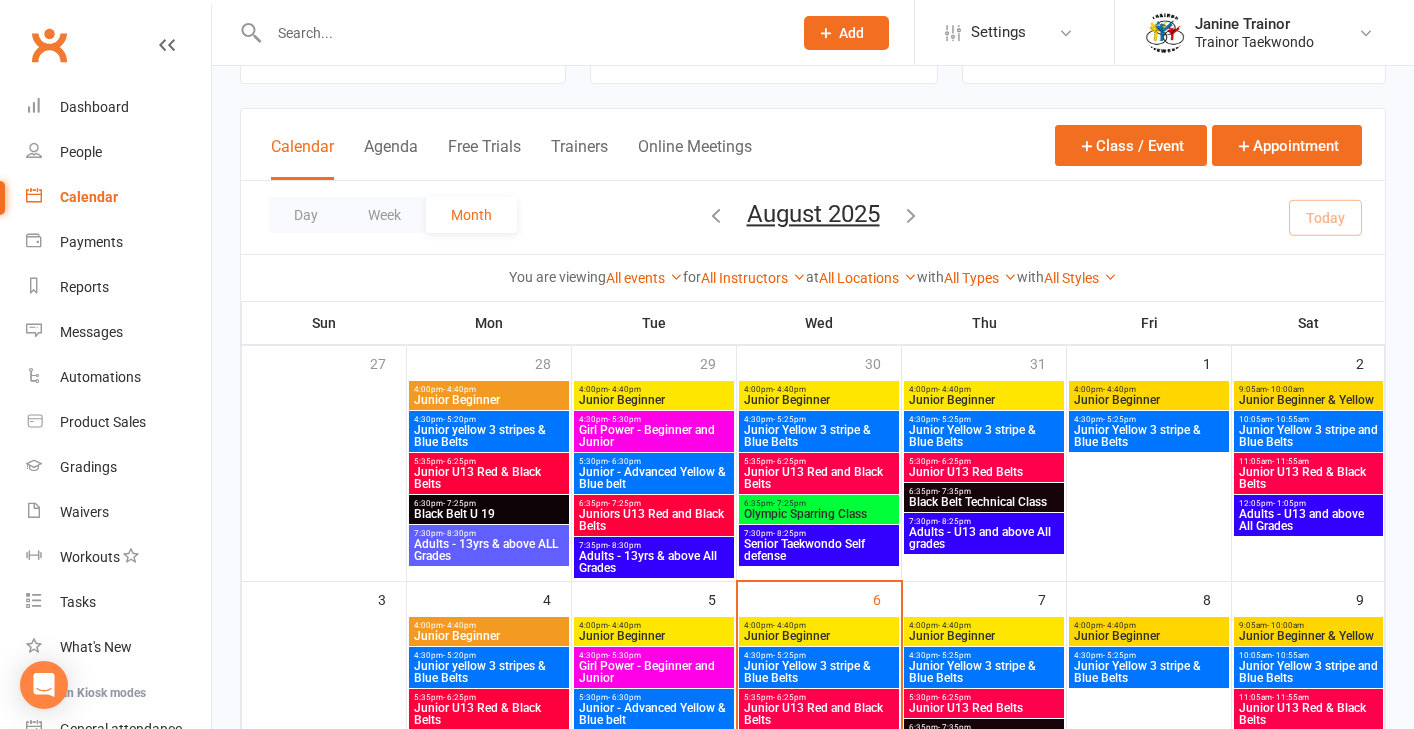 scroll, scrollTop: 0, scrollLeft: 0, axis: both 